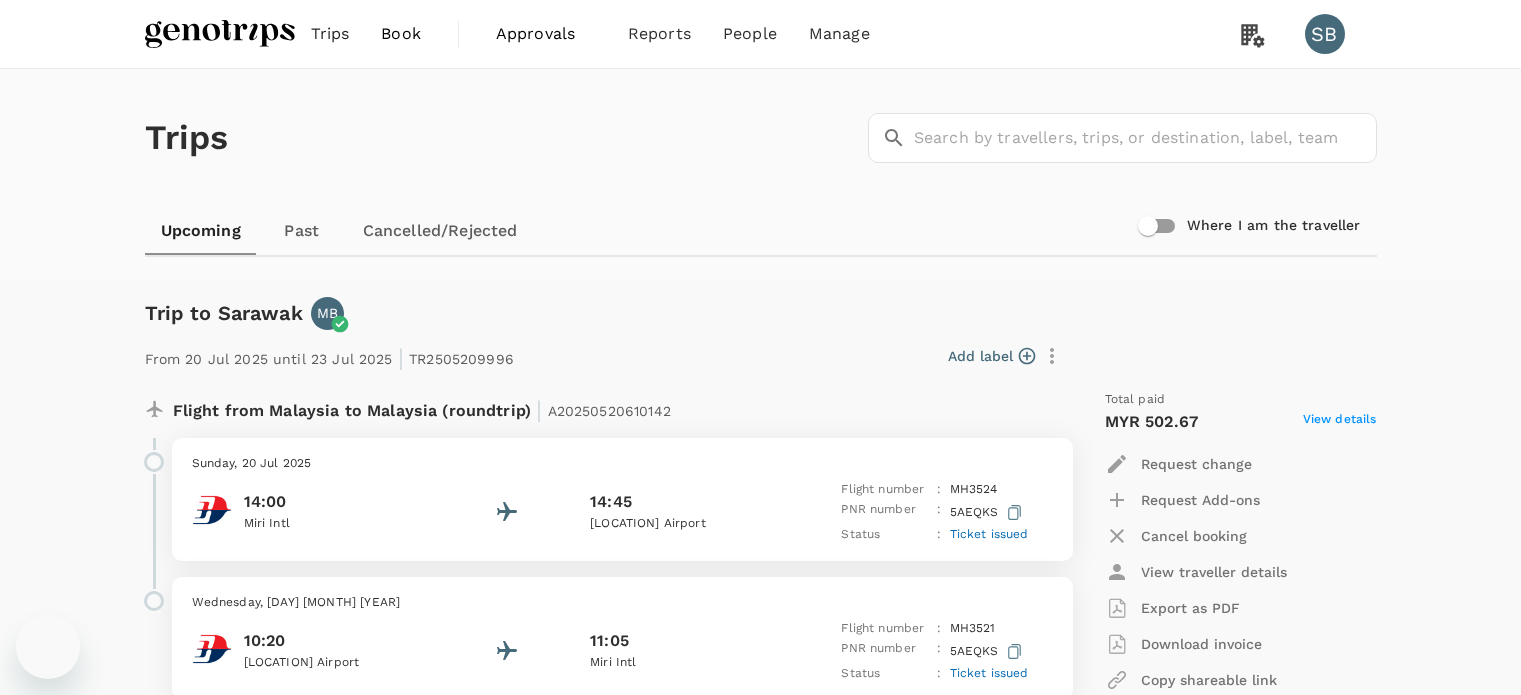 scroll, scrollTop: 0, scrollLeft: 0, axis: both 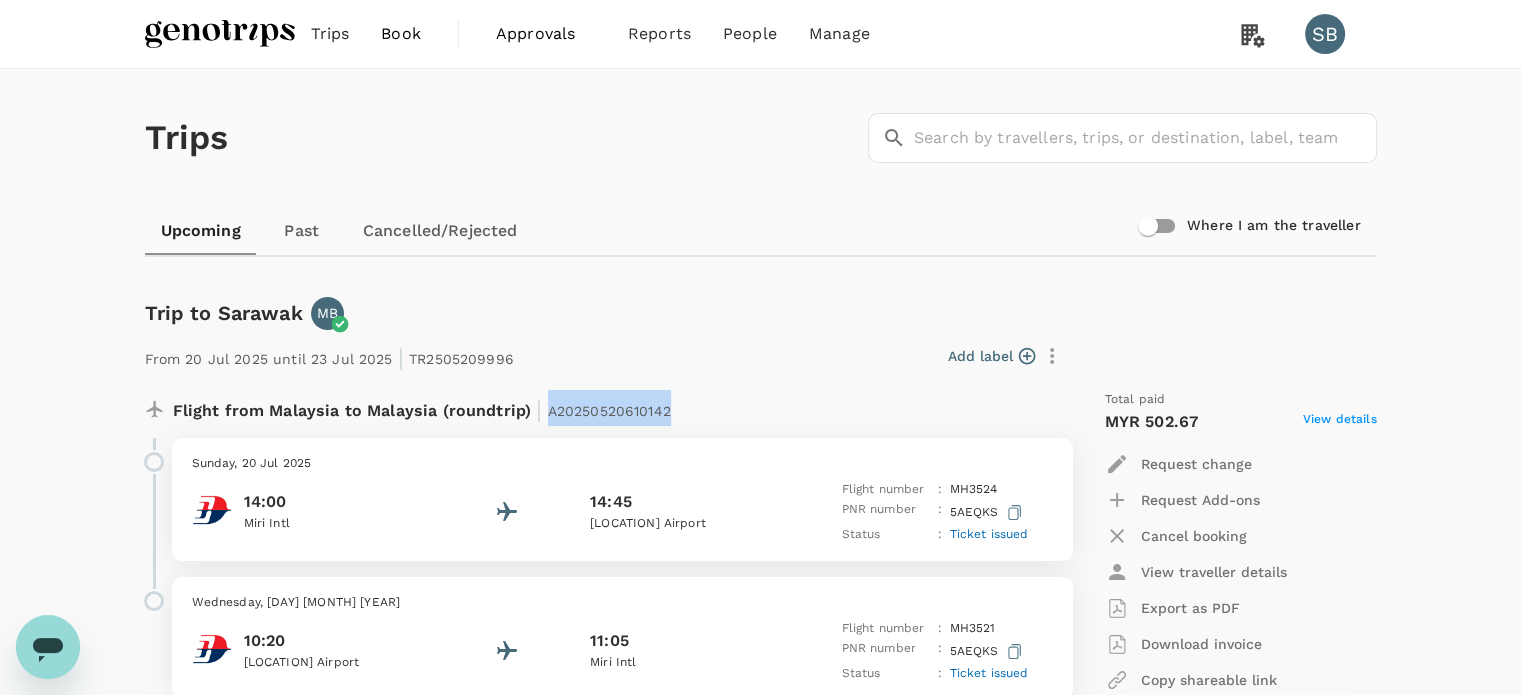 click at bounding box center [220, 34] 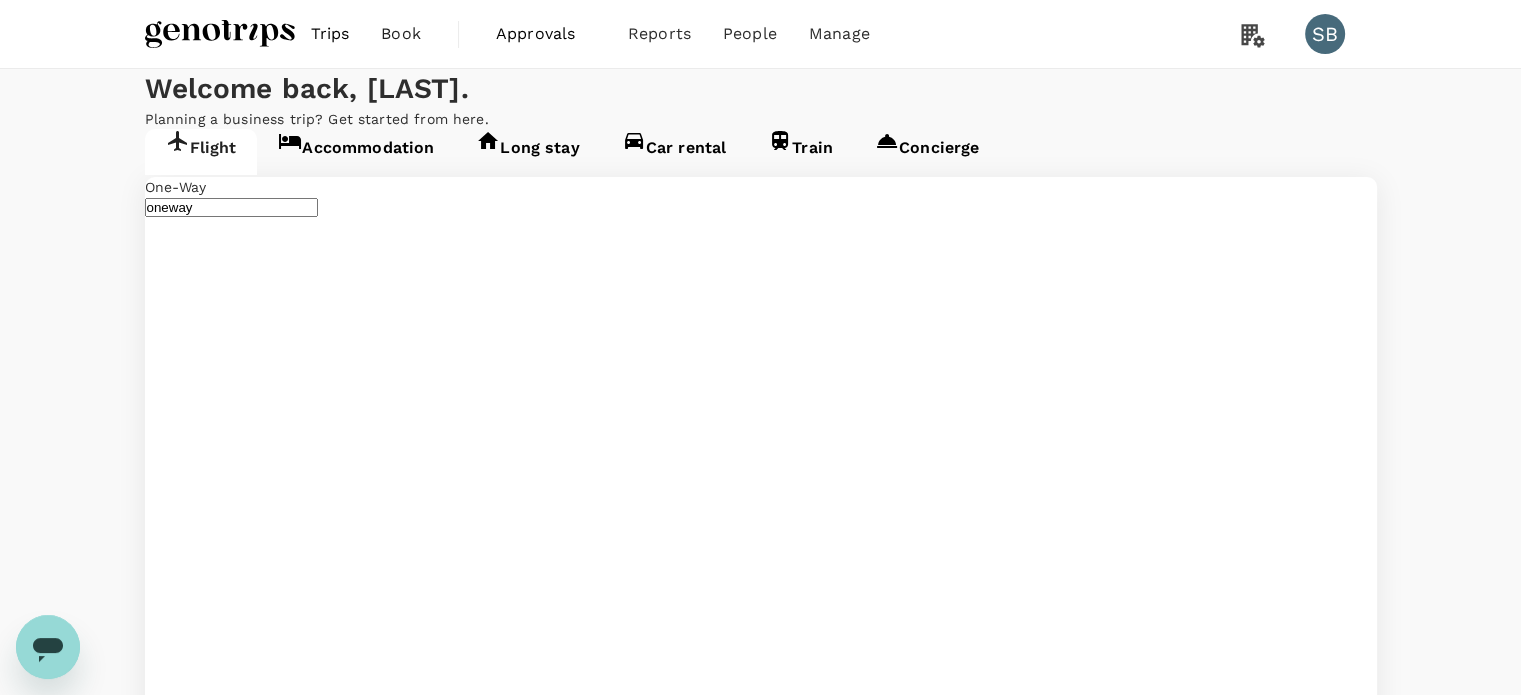 click on "Mukah Airport (MKM)" at bounding box center [276, 2927] 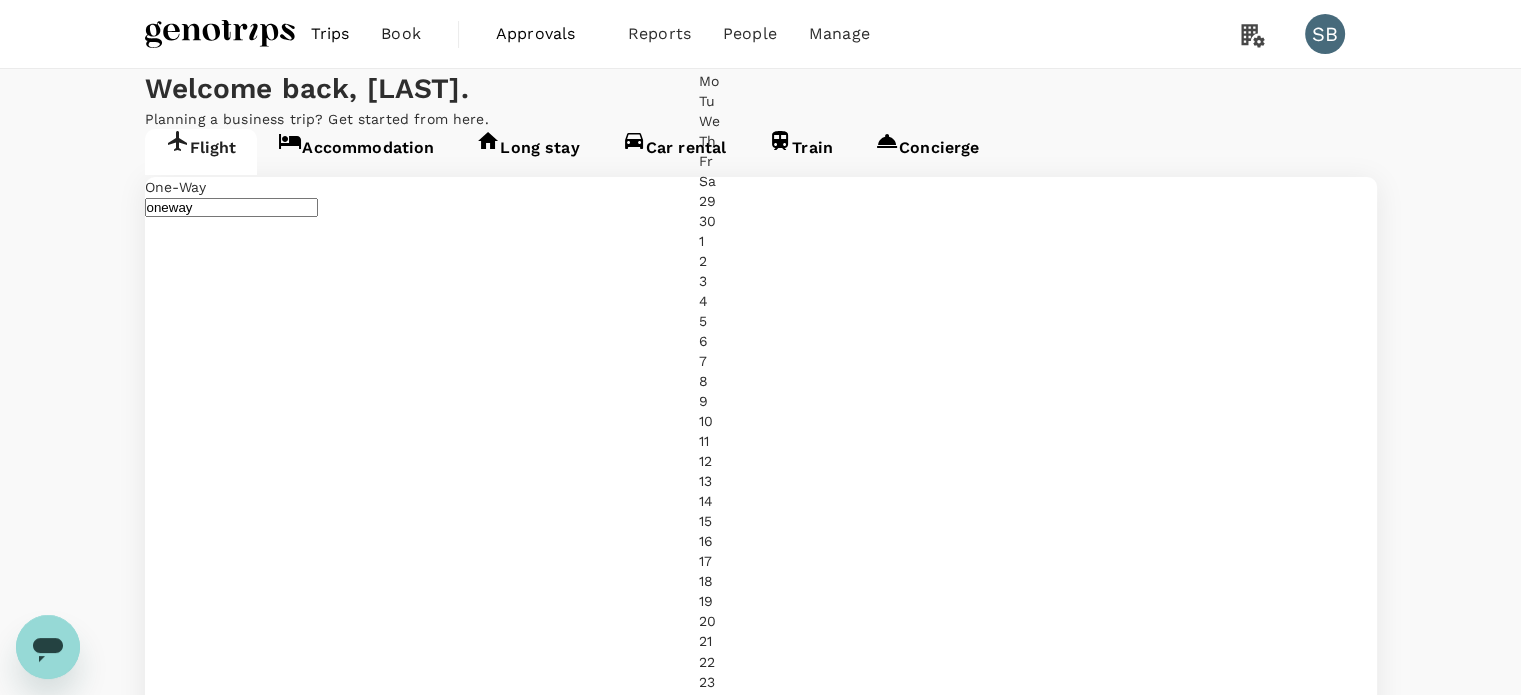 type on "Sibu (SBW)" 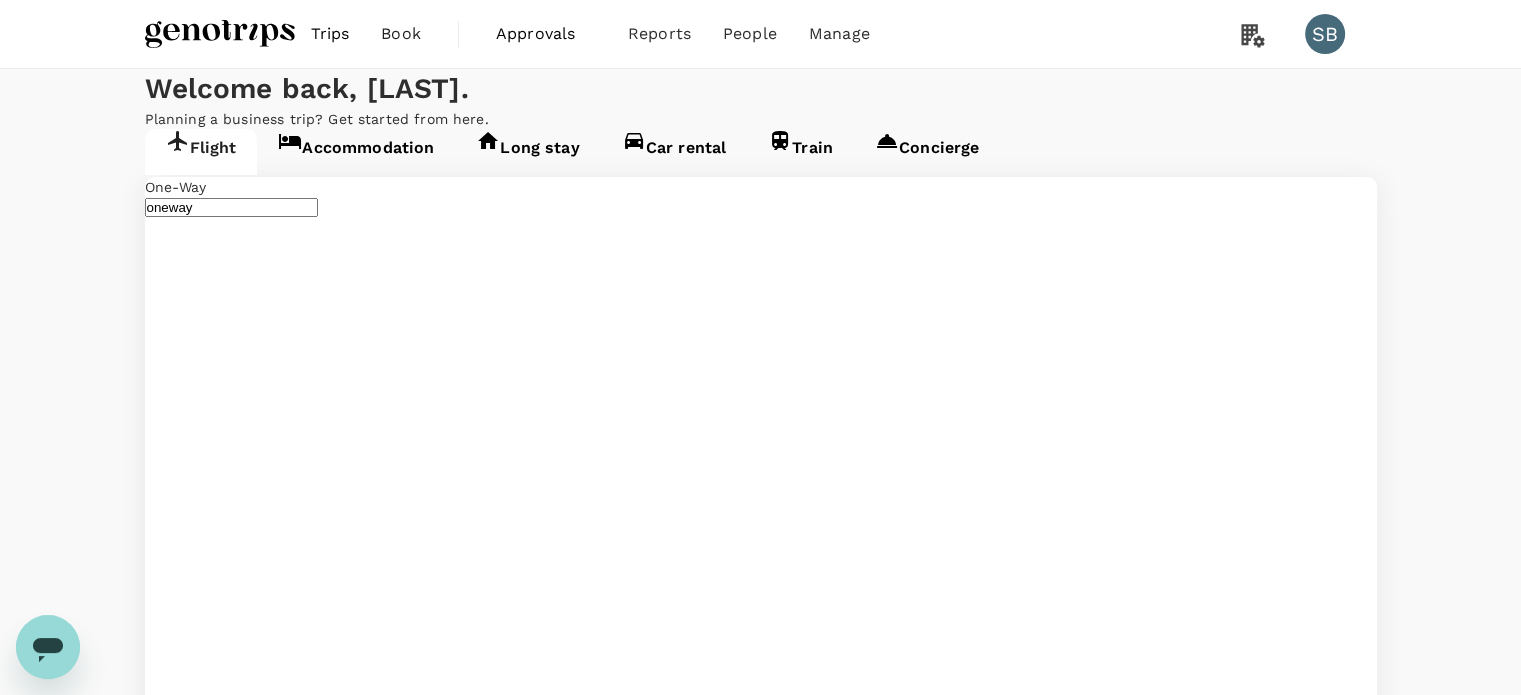 click on "Find flights" at bounding box center (179, 4479) 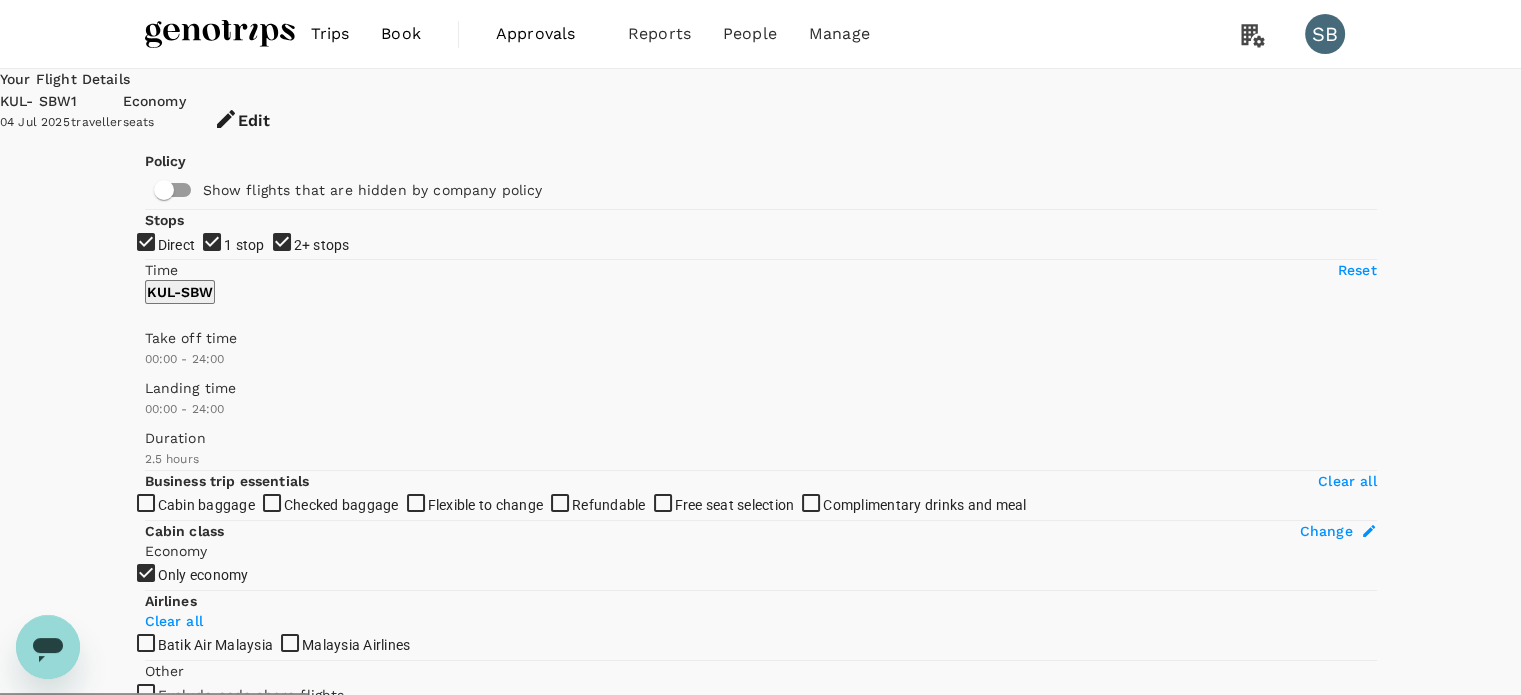 click on "2+ stops" at bounding box center (760, 347) 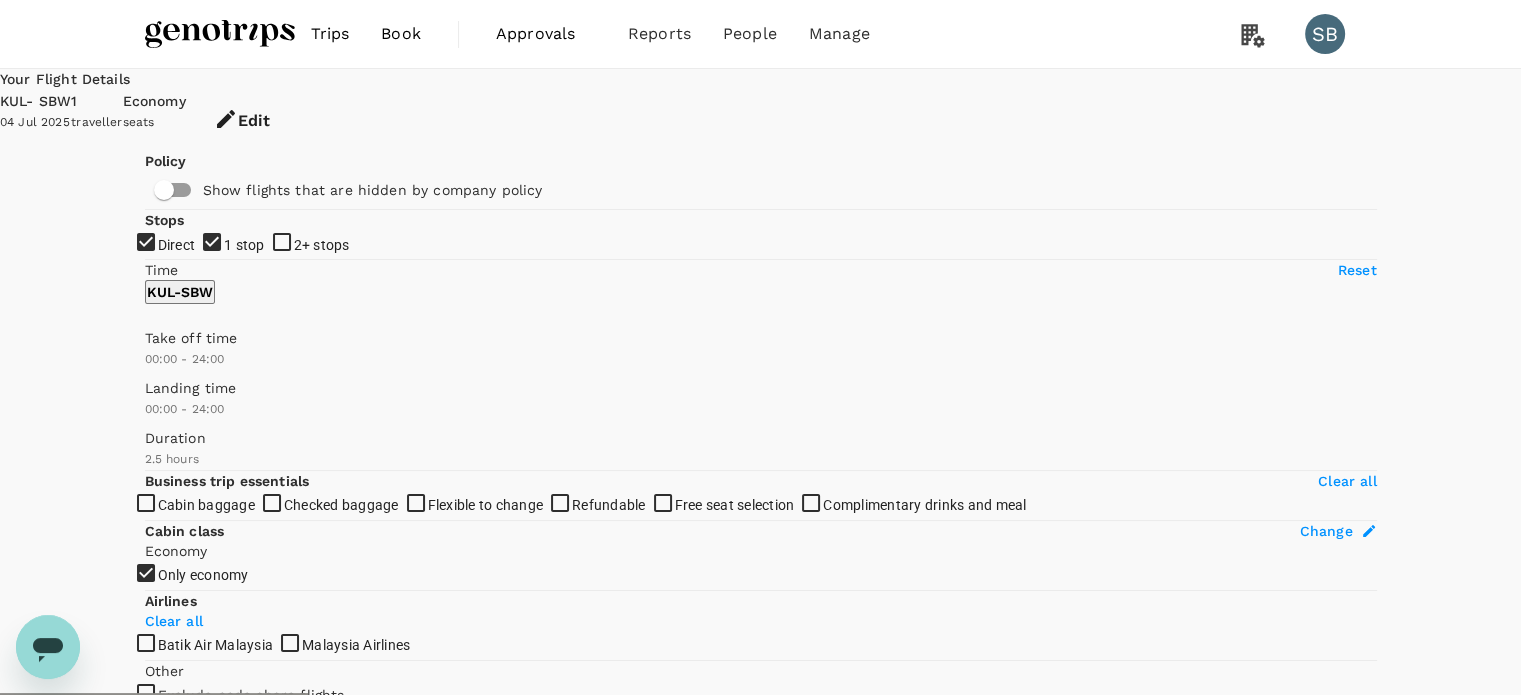 click on "1 stop" at bounding box center [760, 347] 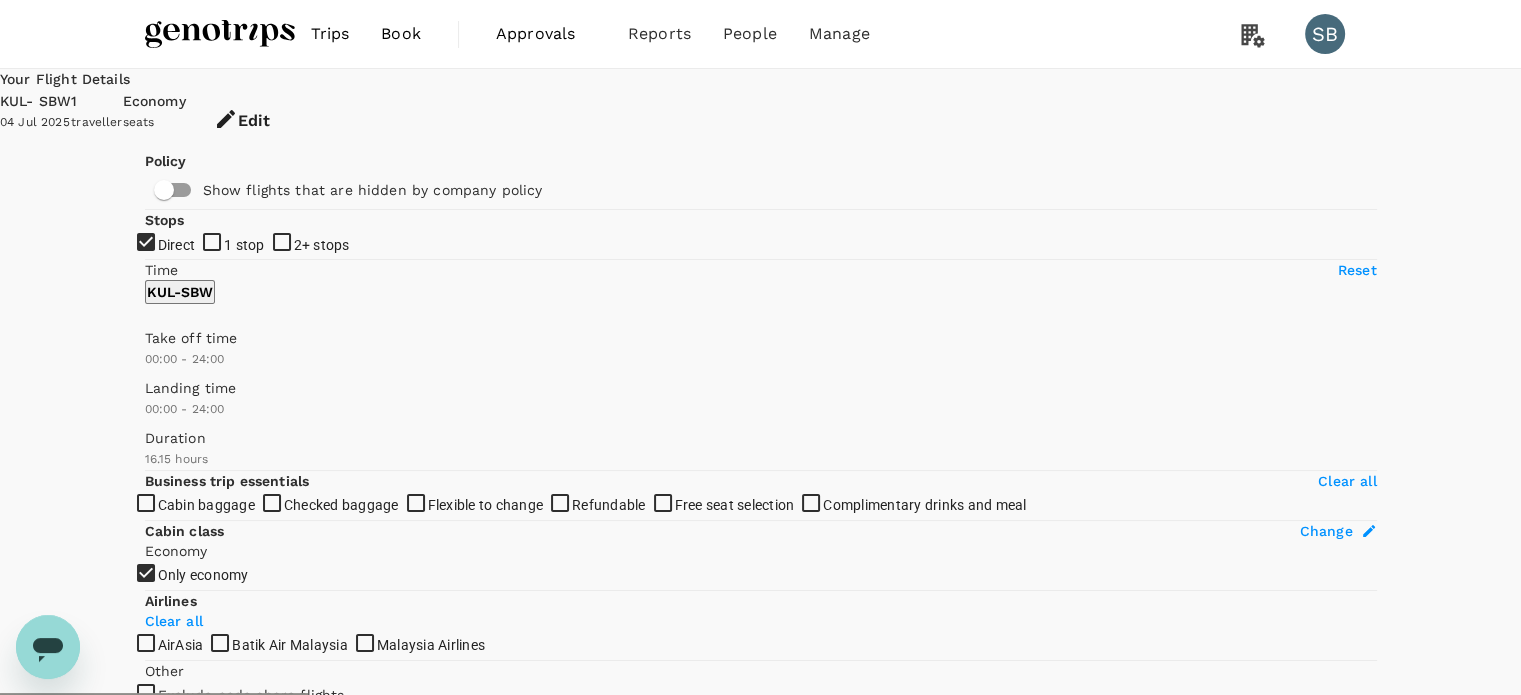 click on "Recommended" at bounding box center [252, 800] 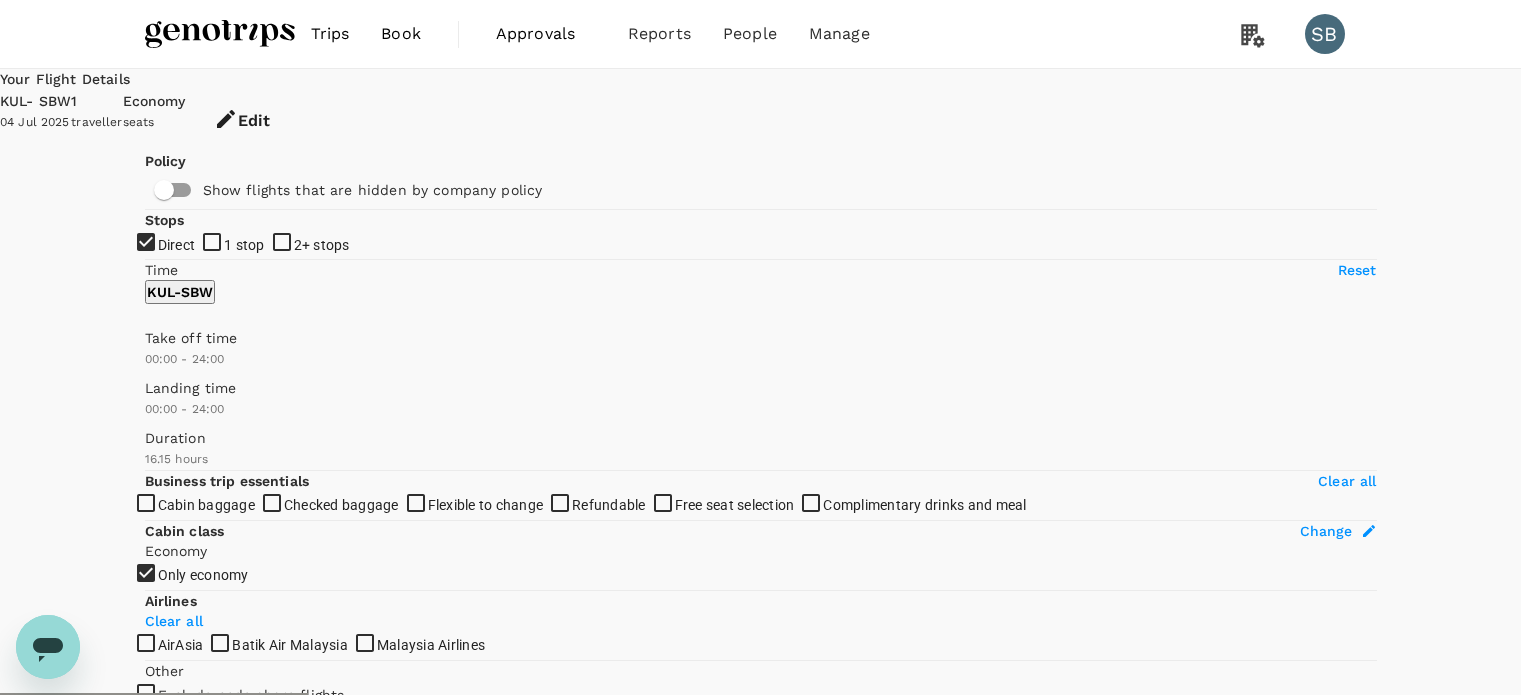 click on "Departure Time" at bounding box center (760, 16552) 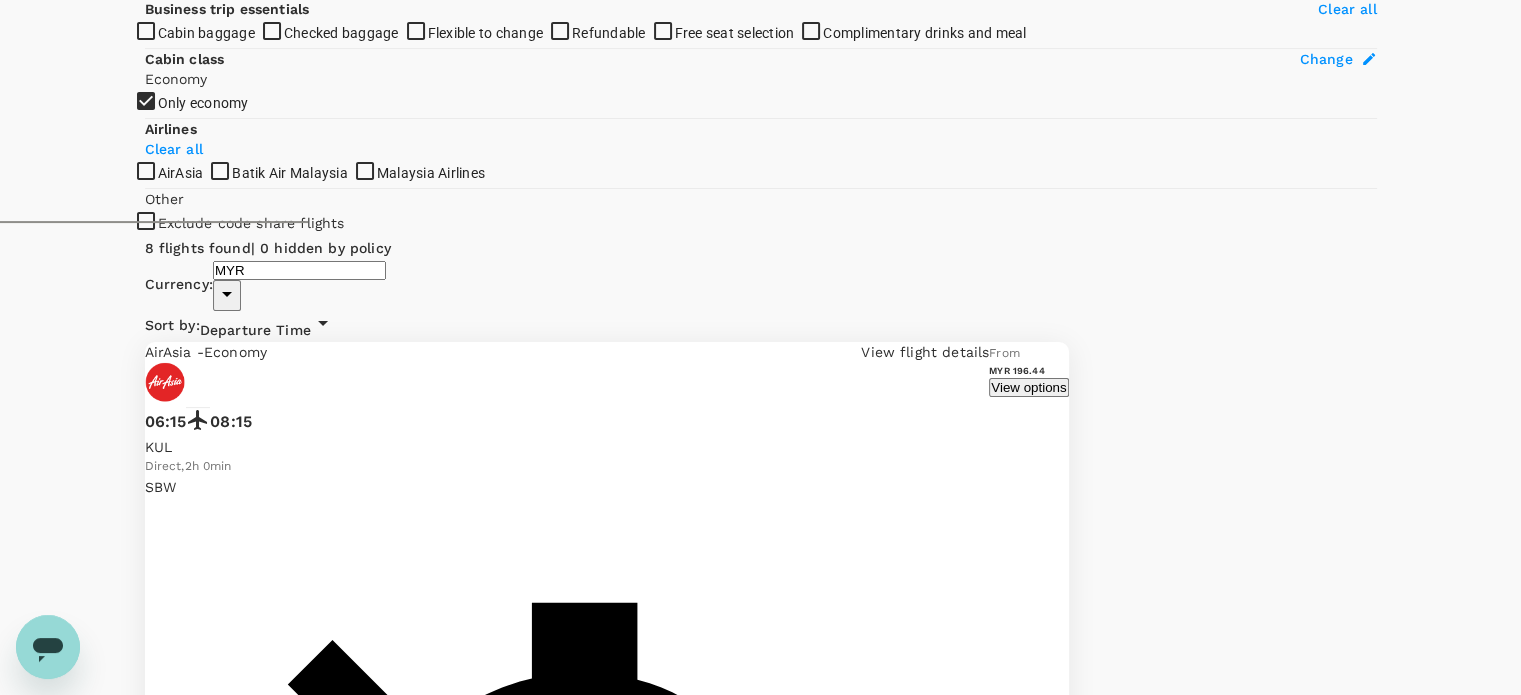 scroll, scrollTop: 500, scrollLeft: 0, axis: vertical 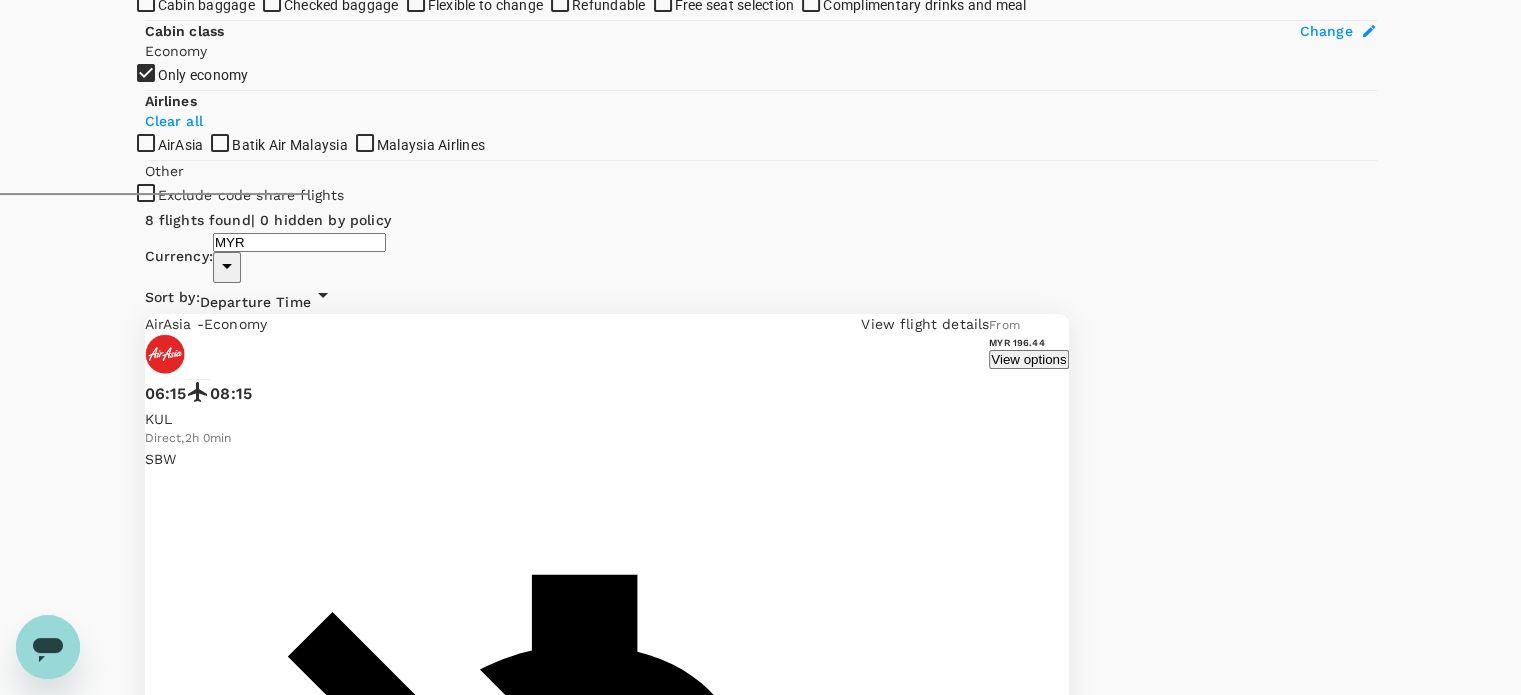 click on "View options" at bounding box center [1028, 359] 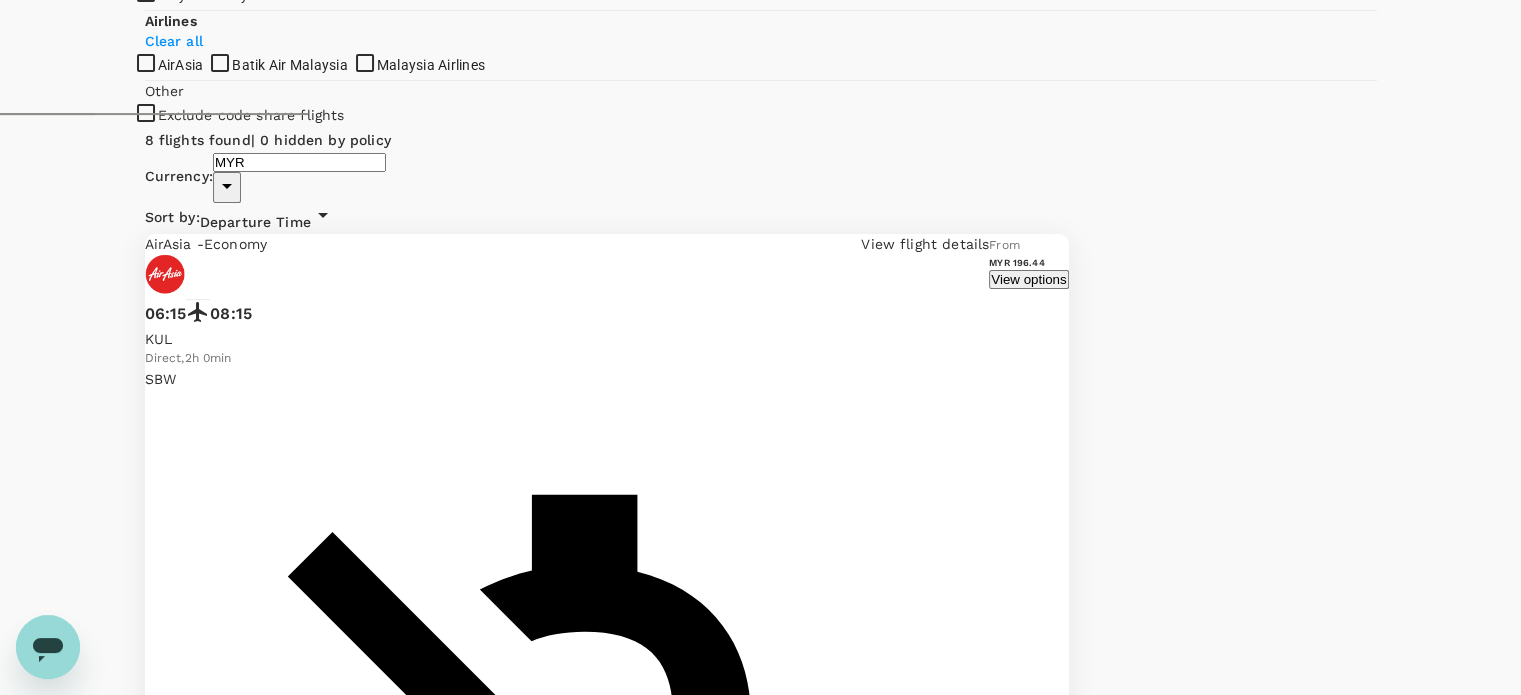 scroll, scrollTop: 763, scrollLeft: 0, axis: vertical 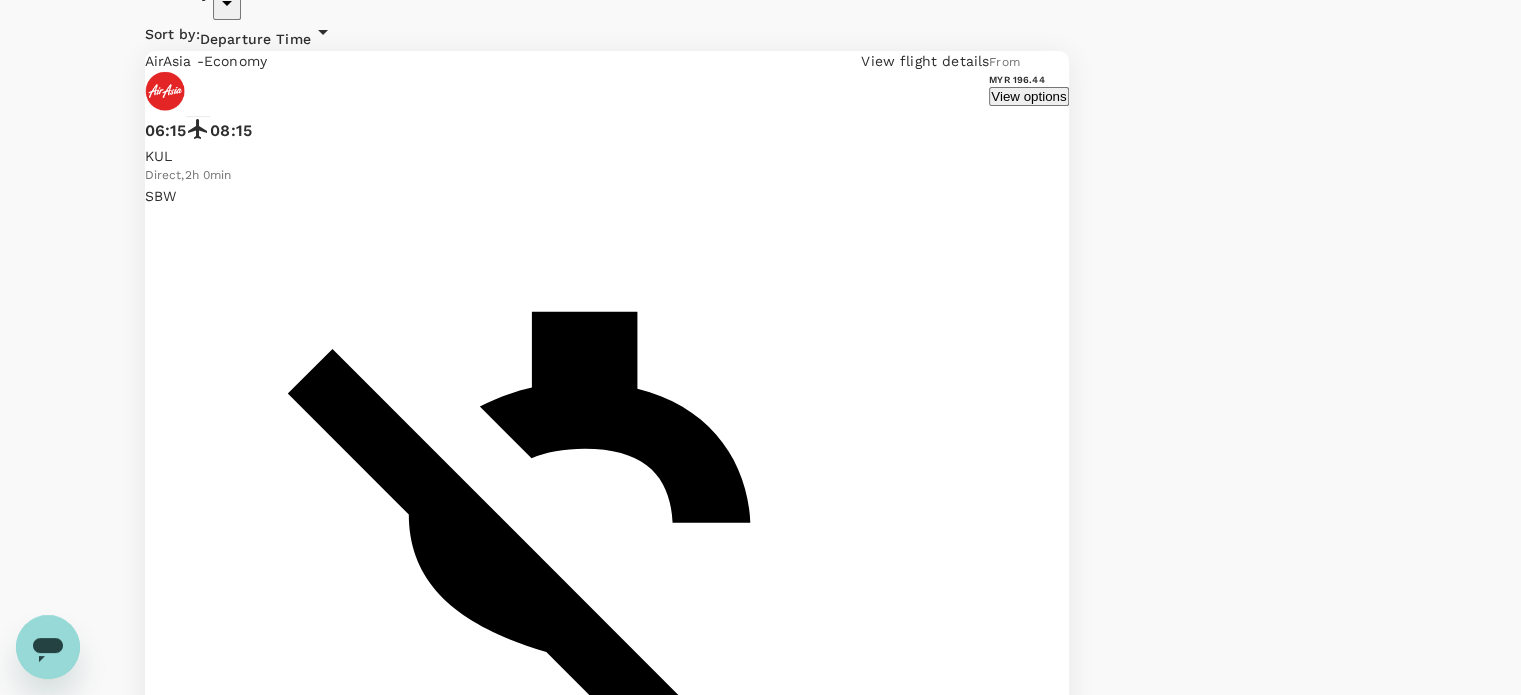 click on "MYR 175.78" at bounding box center [184, 8167] 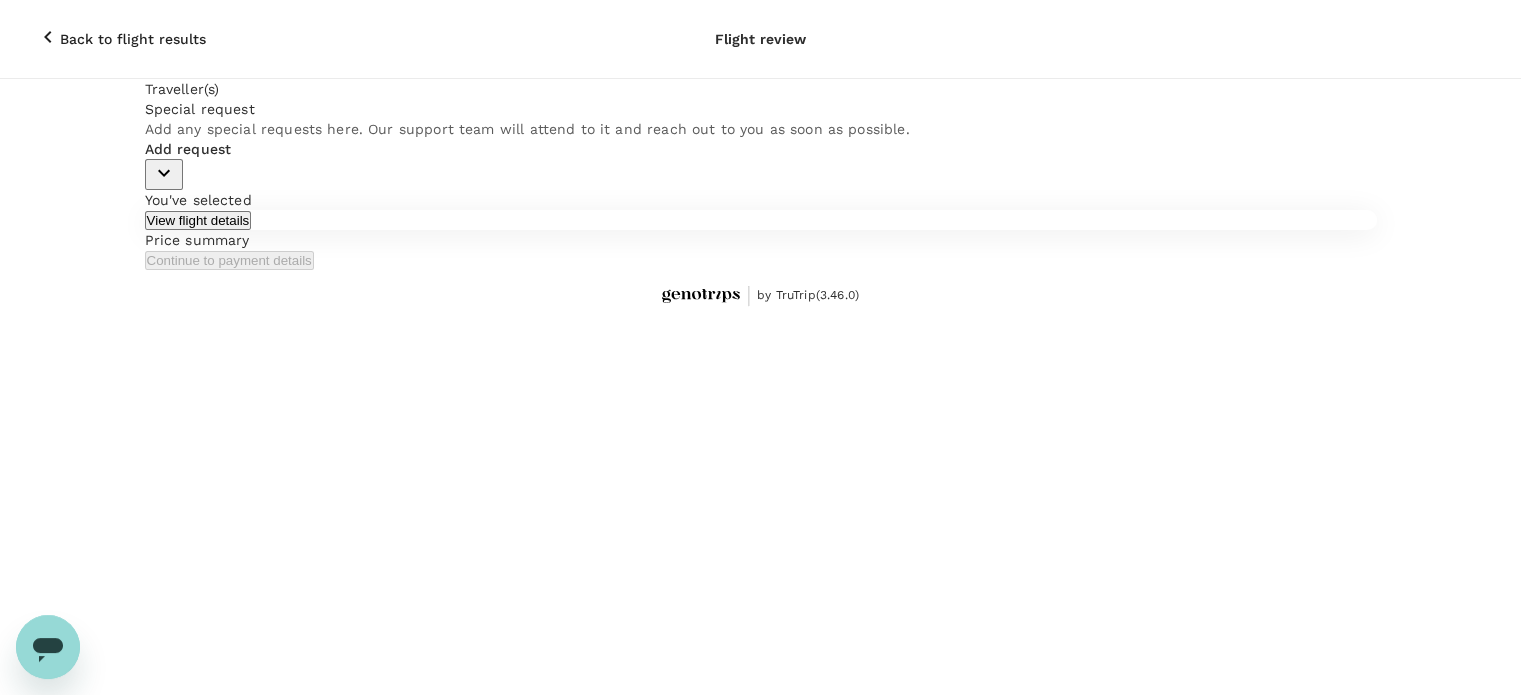 scroll, scrollTop: 0, scrollLeft: 0, axis: both 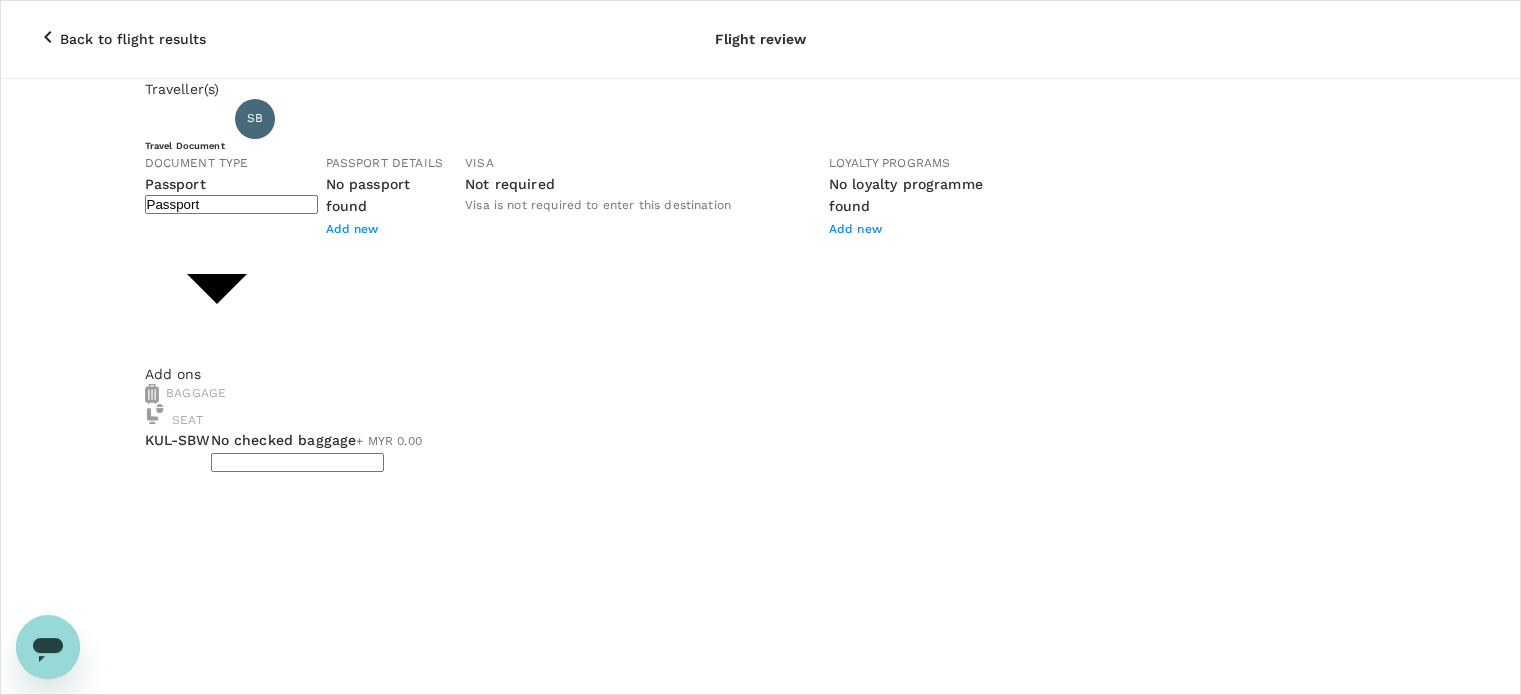 click on "Back to flight results Flight review Traveller(s) Traveller   1 : [INITIALS] [LAST]   Binti Abu Hanipah Travel Document Document type Passport Passport ​ Passport details No passport found Add new Visa Not required Visa is not required to enter this destination Loyalty programs No loyalty programme found Add new Add ons Baggage Seat KUL  -  SBW No checked baggage + MYR 0.00 ​ No seat selection + MYR 0.00 Special request Add any special requests here. Our support team will attend to it and reach out to you as soon as possible. Add request You've selected Friday, [MONTH] [DAY], [YEAR] [TIME] [TIME] KUL Direct ,  2h 0min SBW View flight details Price summary Total fare (1 traveller(s)) MYR 165.78 Air fare MYR 165.78 Baggage fee MYR 0.00 Seat fee MYR 0.00 Service fee MYR 10.00 Total MYR 175.78 Continue to payment details Some travellers require a valid travel document to proceed with this booking by TruTrip  ( 3.46.0   ) View details Edit Add new" at bounding box center (760, 1169) 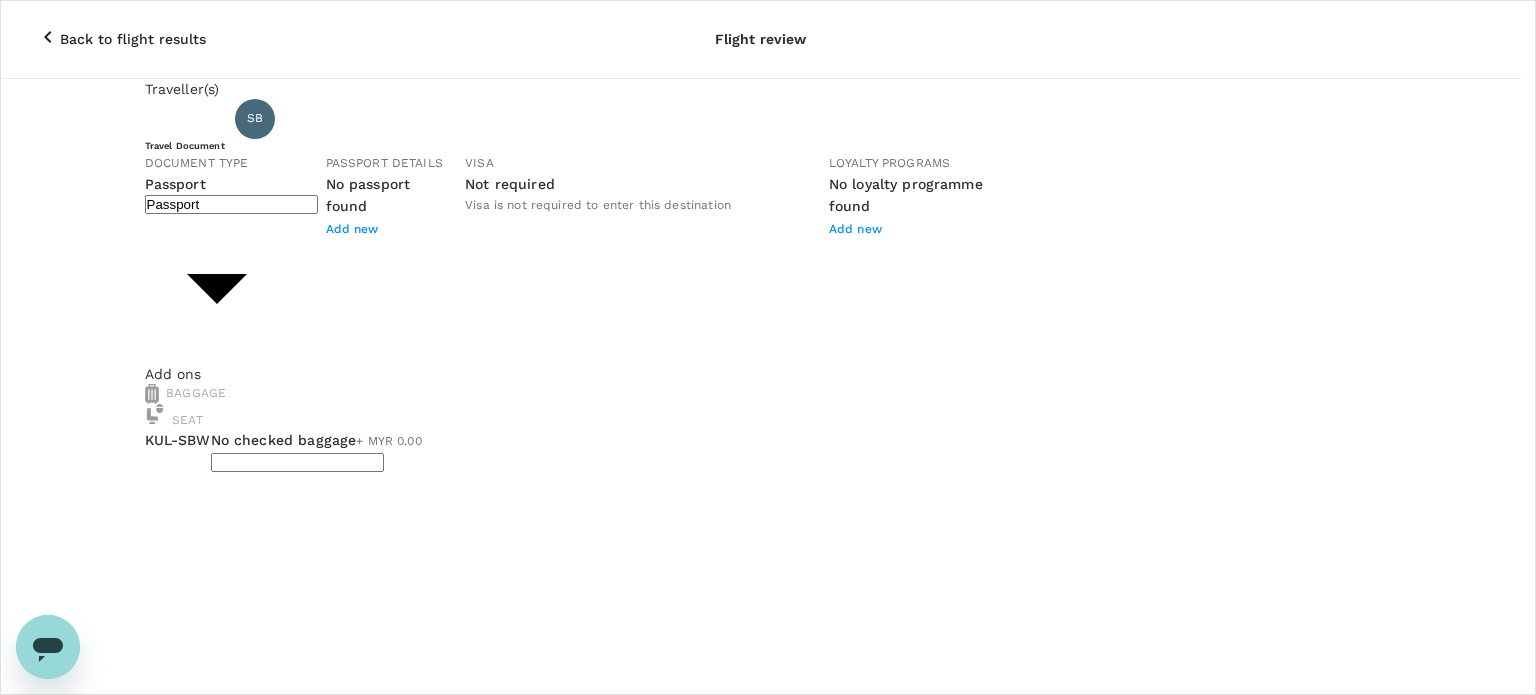click on "1 bags 15Kg total +MYR 81.37" at bounding box center (760, 2371) 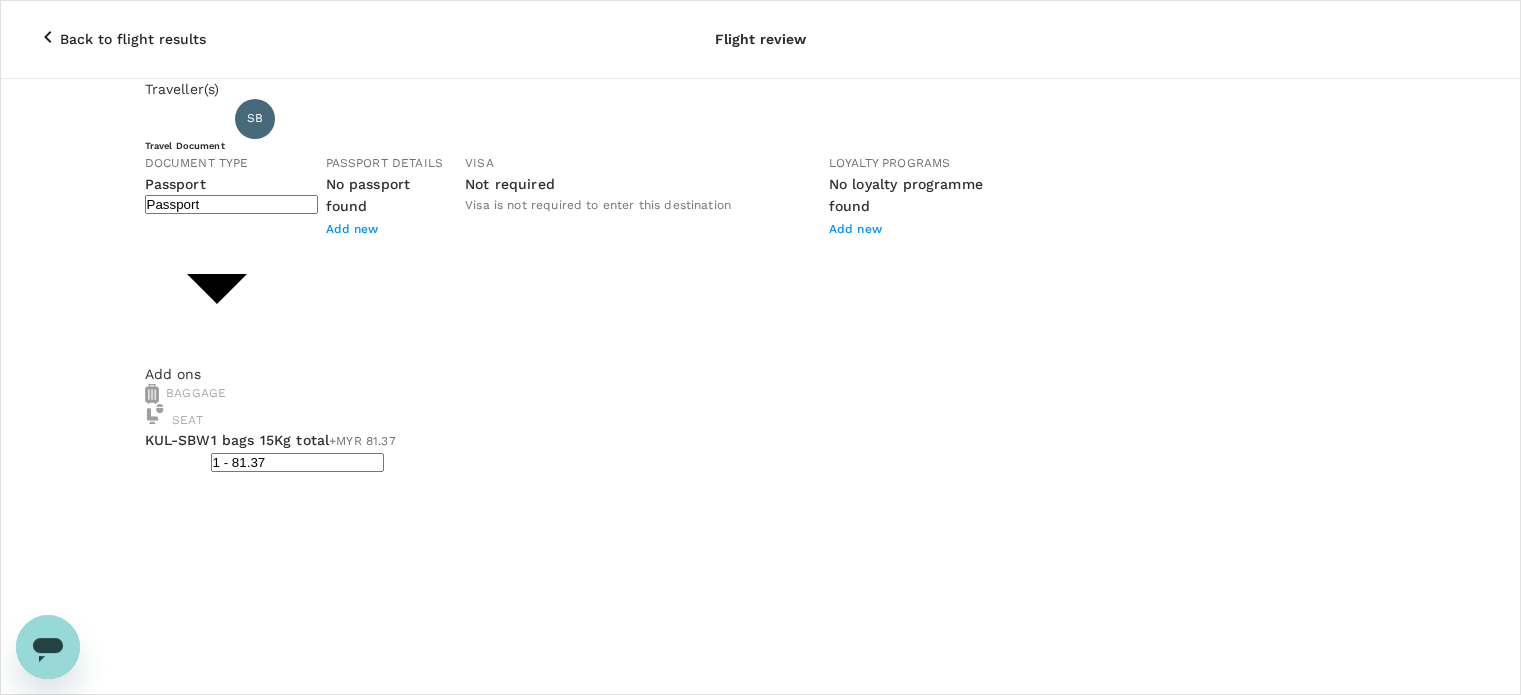 click on "Back to flight results" at bounding box center [133, 39] 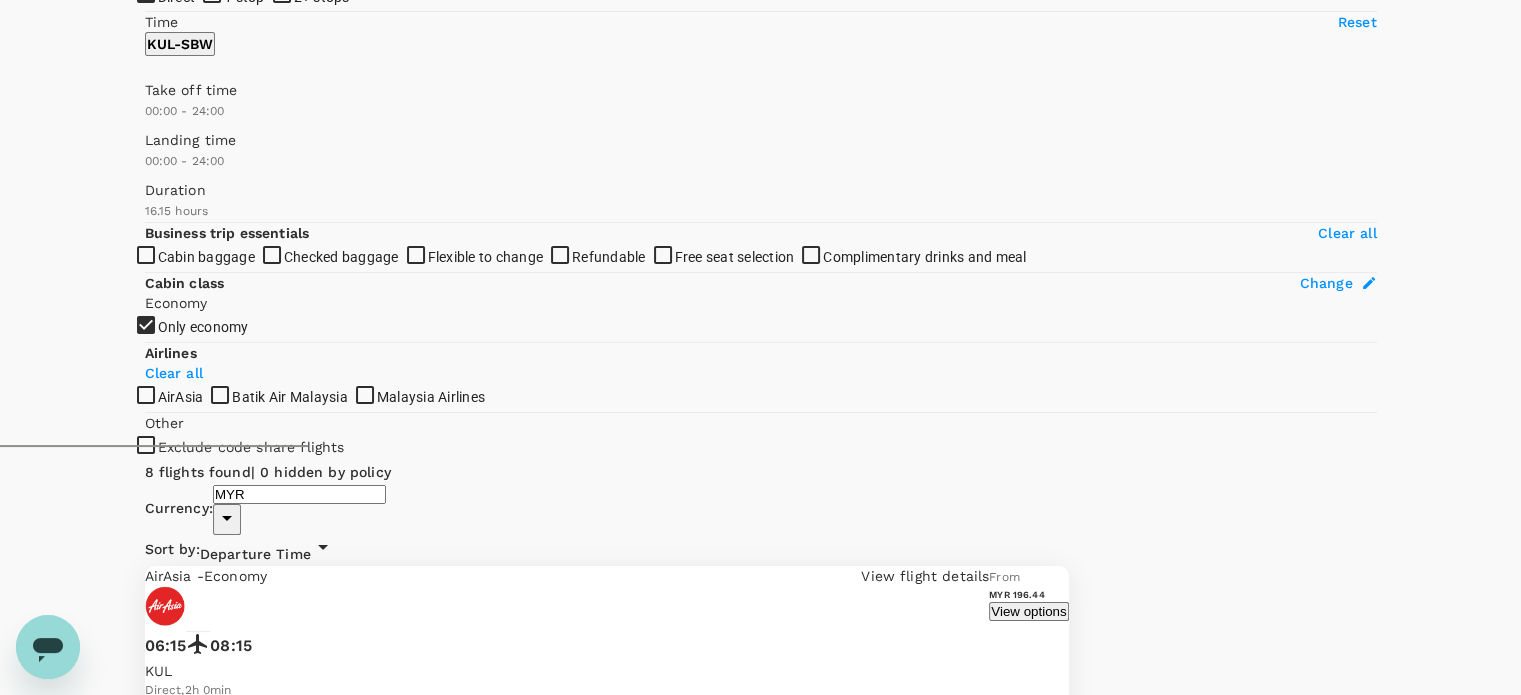 scroll, scrollTop: 548, scrollLeft: 0, axis: vertical 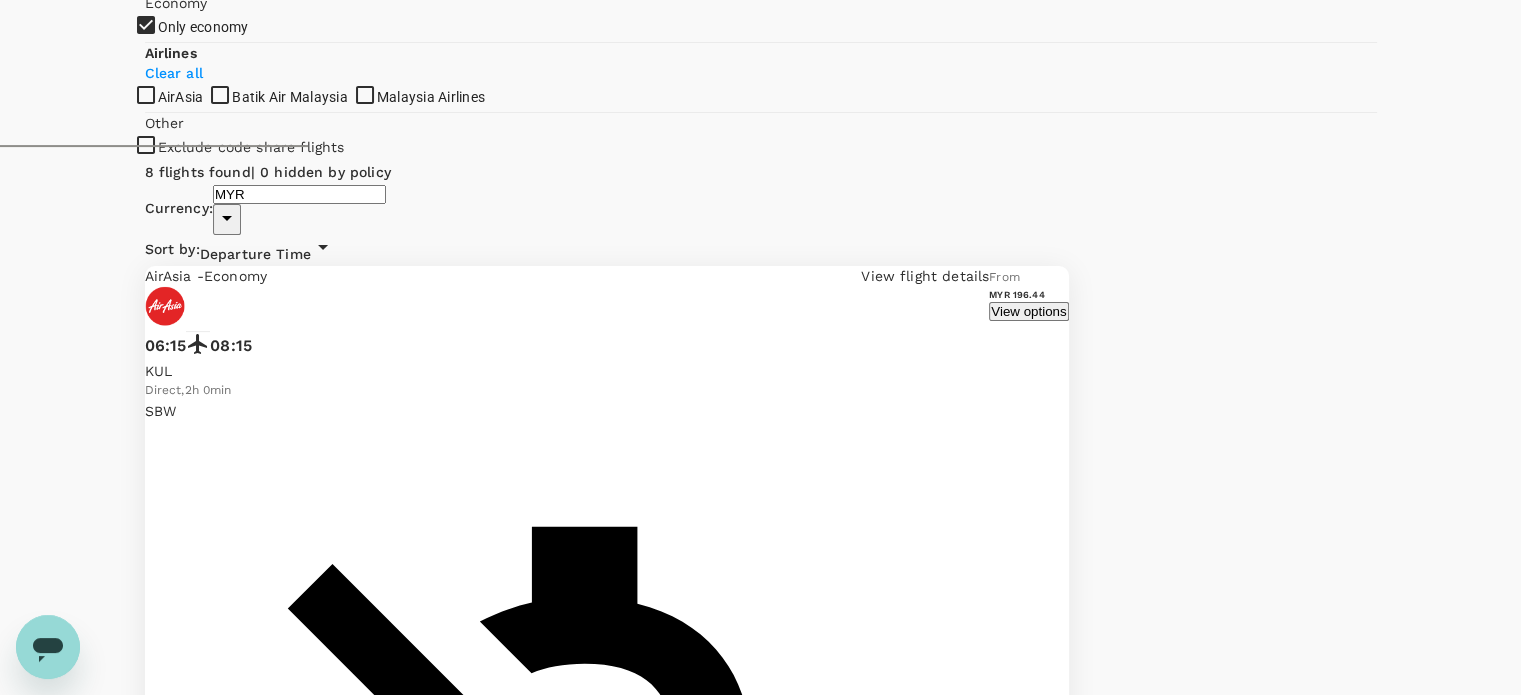 click on "View options" at bounding box center [1028, 311] 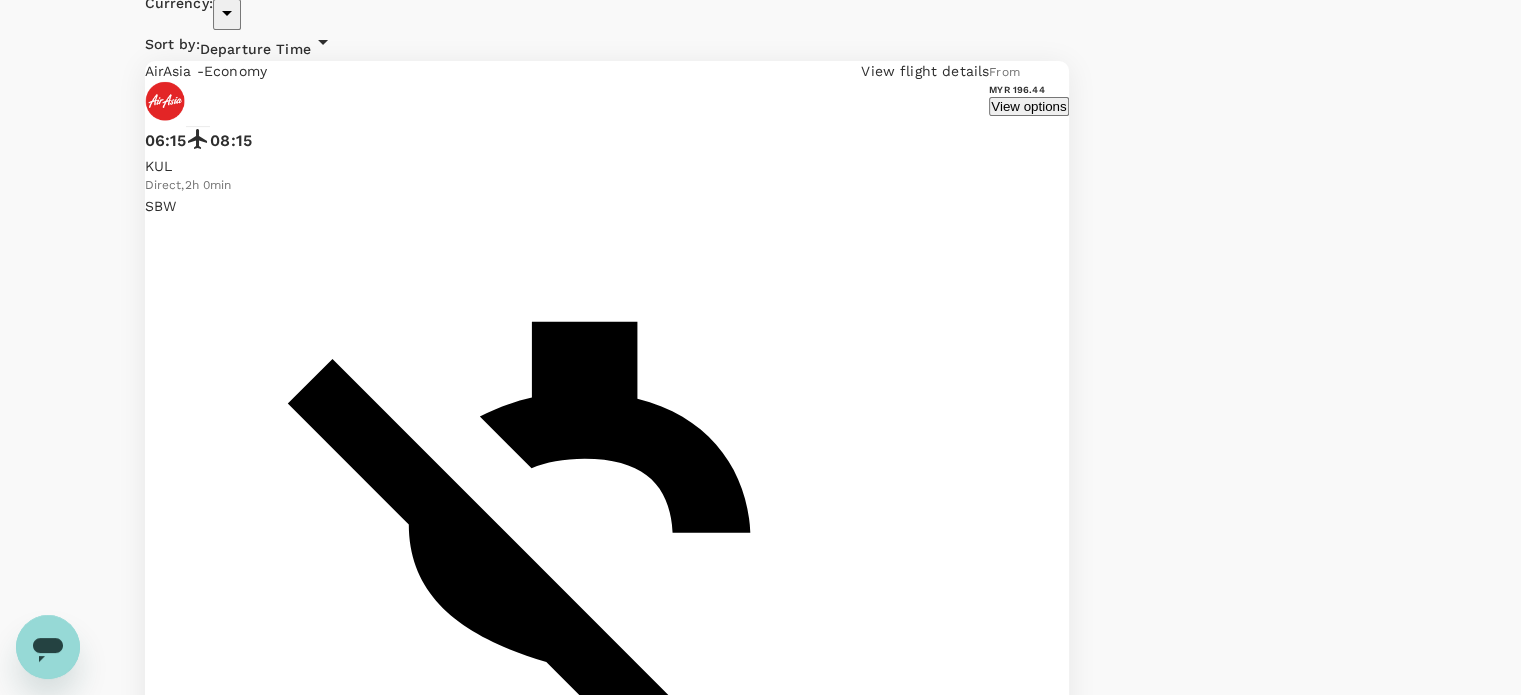 scroll, scrollTop: 763, scrollLeft: 0, axis: vertical 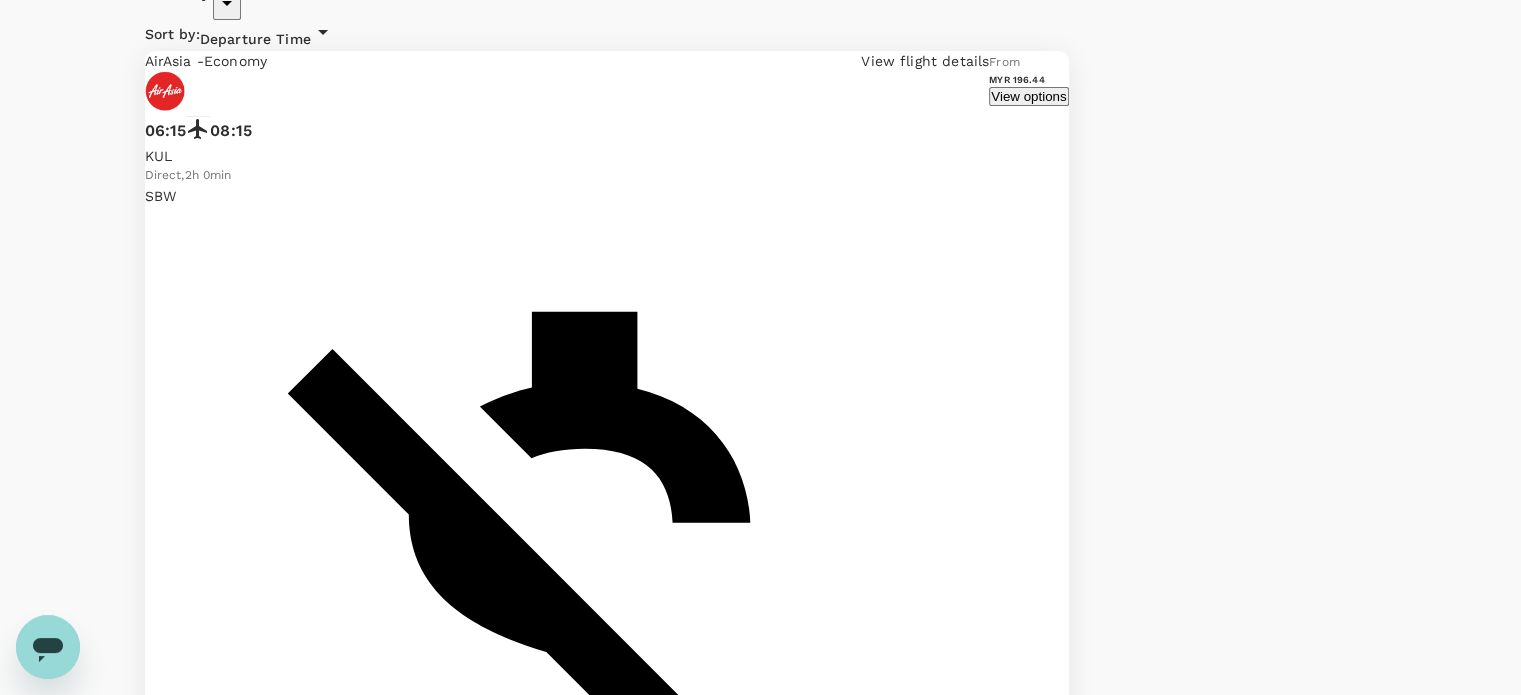 click at bounding box center [1084, 8042] 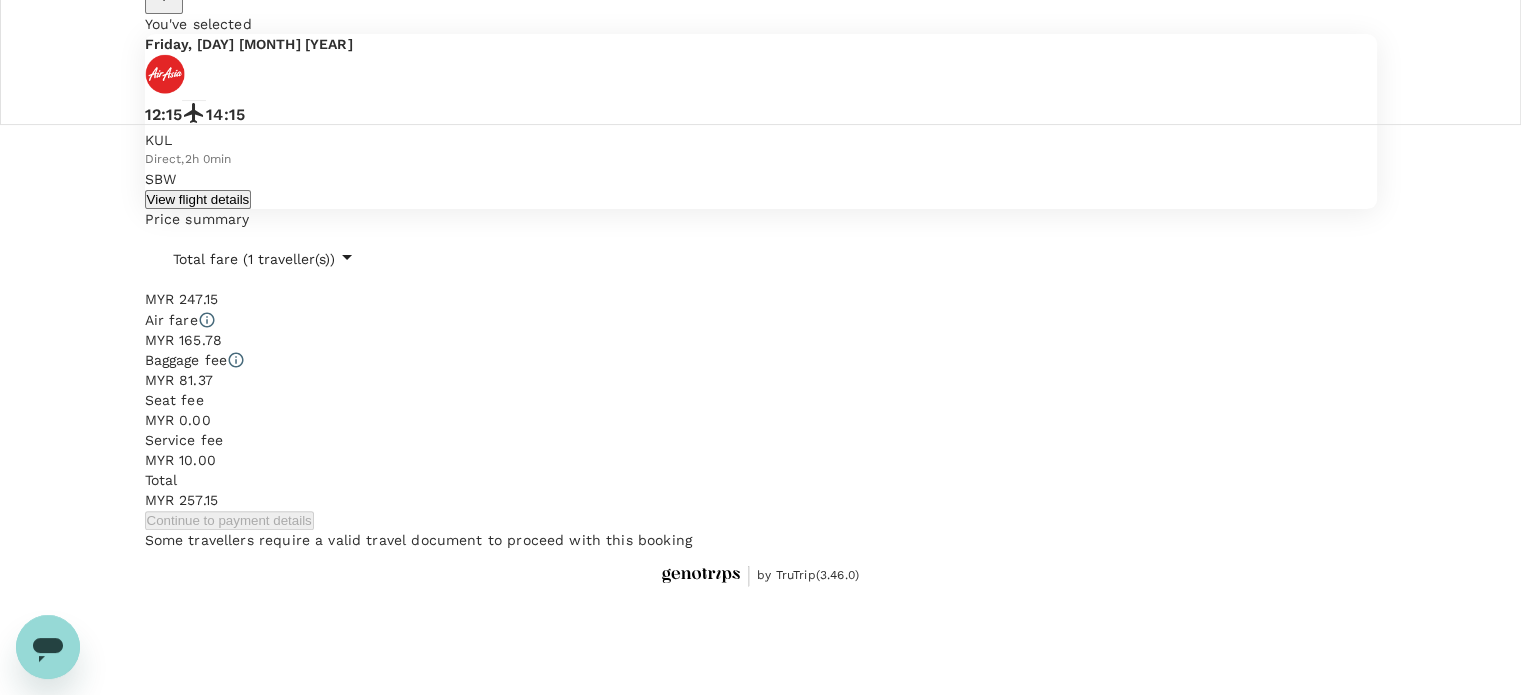 scroll, scrollTop: 0, scrollLeft: 0, axis: both 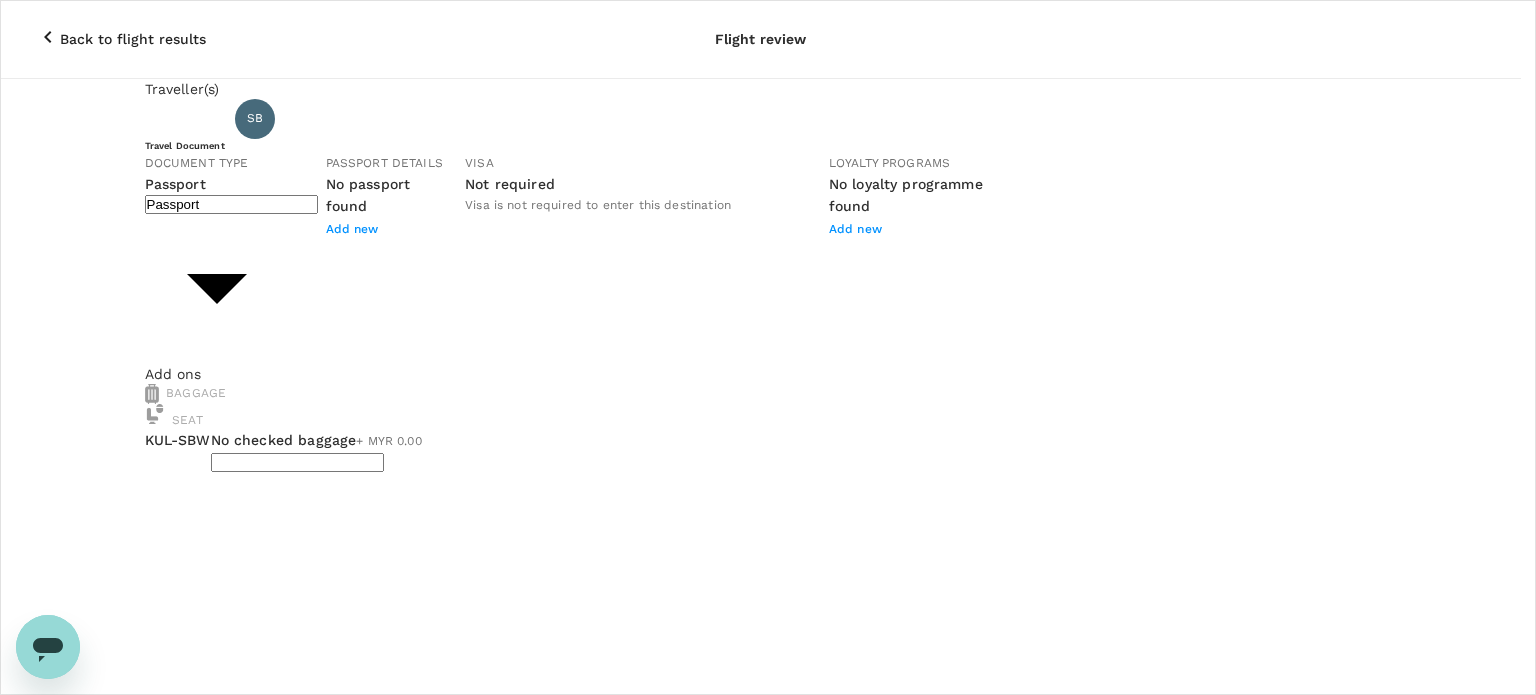 click on "Traveller   1 : [FIRST] [LAST] Travel Document Document type Passport Passport ​ Passport details No passport found Add new Visa Not required Visa is not required to enter this destination Loyalty programs No loyalty programme found Add new Add ons Baggage Seat KUL  -  SBW No checked baggage + MYR 0.00 ​ No seat selection + MYR 0.00 Special request Add any special requests here. Our support team will attend to it and reach out to you as soon as possible. Add request You've selected Friday, 04 Jul 2025 12:15 14:15 KUL Direct ,  2h 0min SBW View flight details Price summary Total fare (1 traveller(s)) MYR 319.36 Air fare MYR 319.36 Baggage fee MYR 0.00 Seat fee MYR 0.00 Service fee MYR 10.00 Total MYR 329.36 Continue to payment details Some travellers require a valid travel document to proceed with this booking by TruTrip  ( 3.46.0   ) View details Edit Add new No checked baggage + MYR 0.00 1 bags 15Kg total +MYR 81.37 1 bags 20Kg total" at bounding box center [768, 1235] 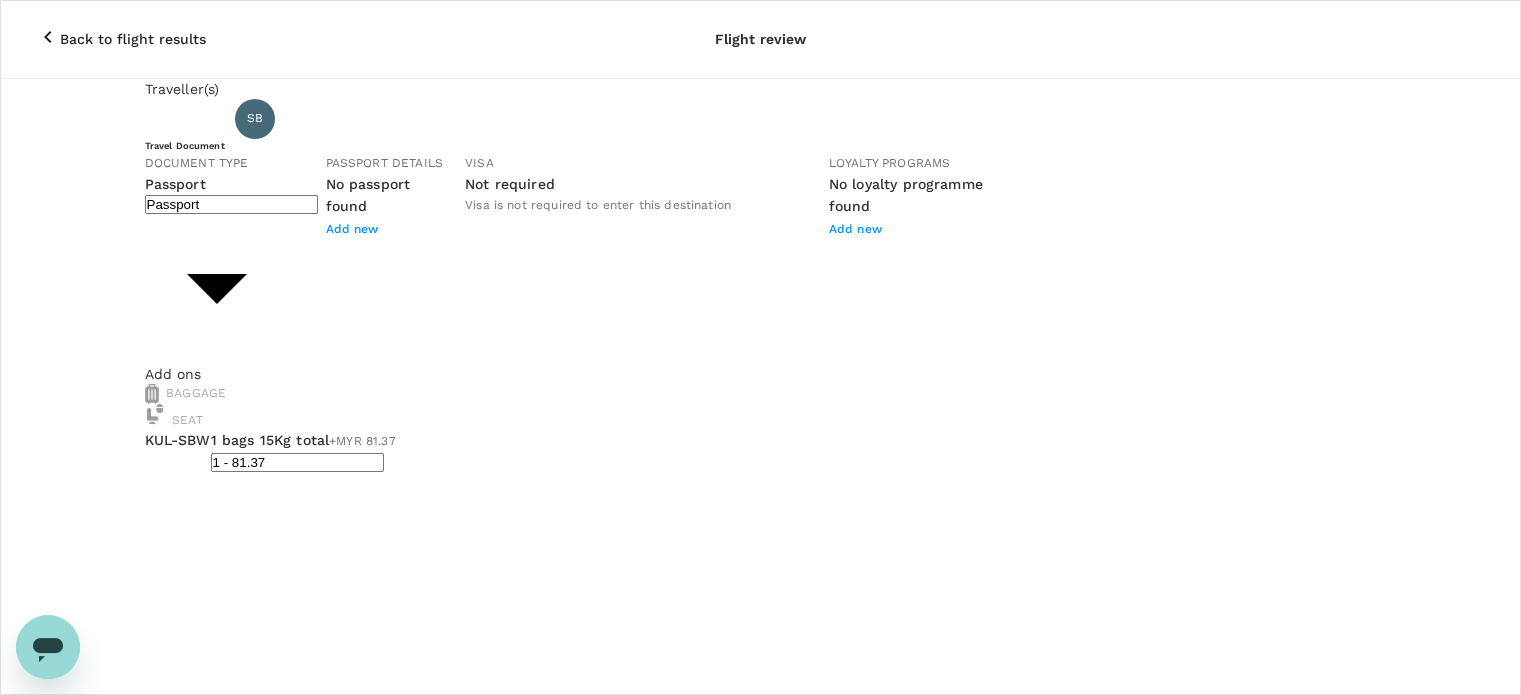 click on "Back to flight results" at bounding box center (133, 39) 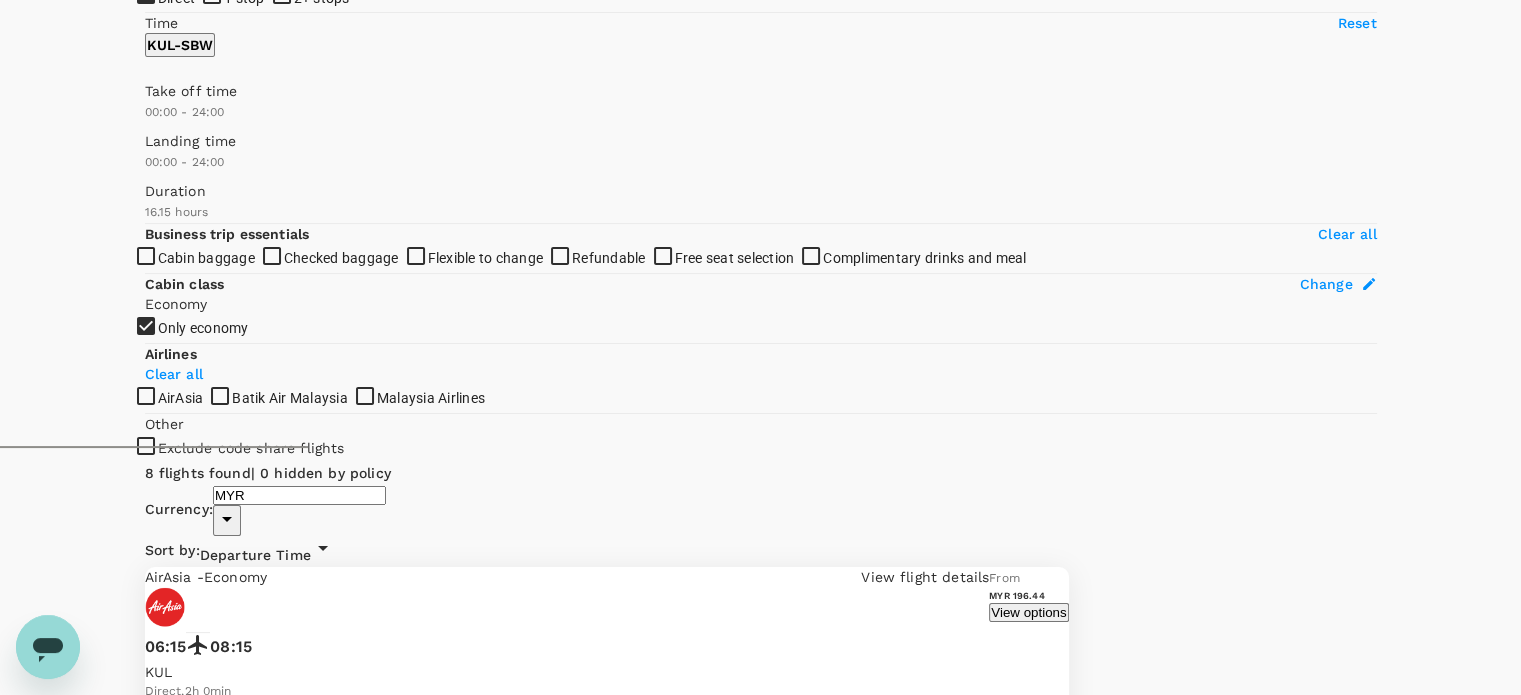 scroll, scrollTop: 348, scrollLeft: 0, axis: vertical 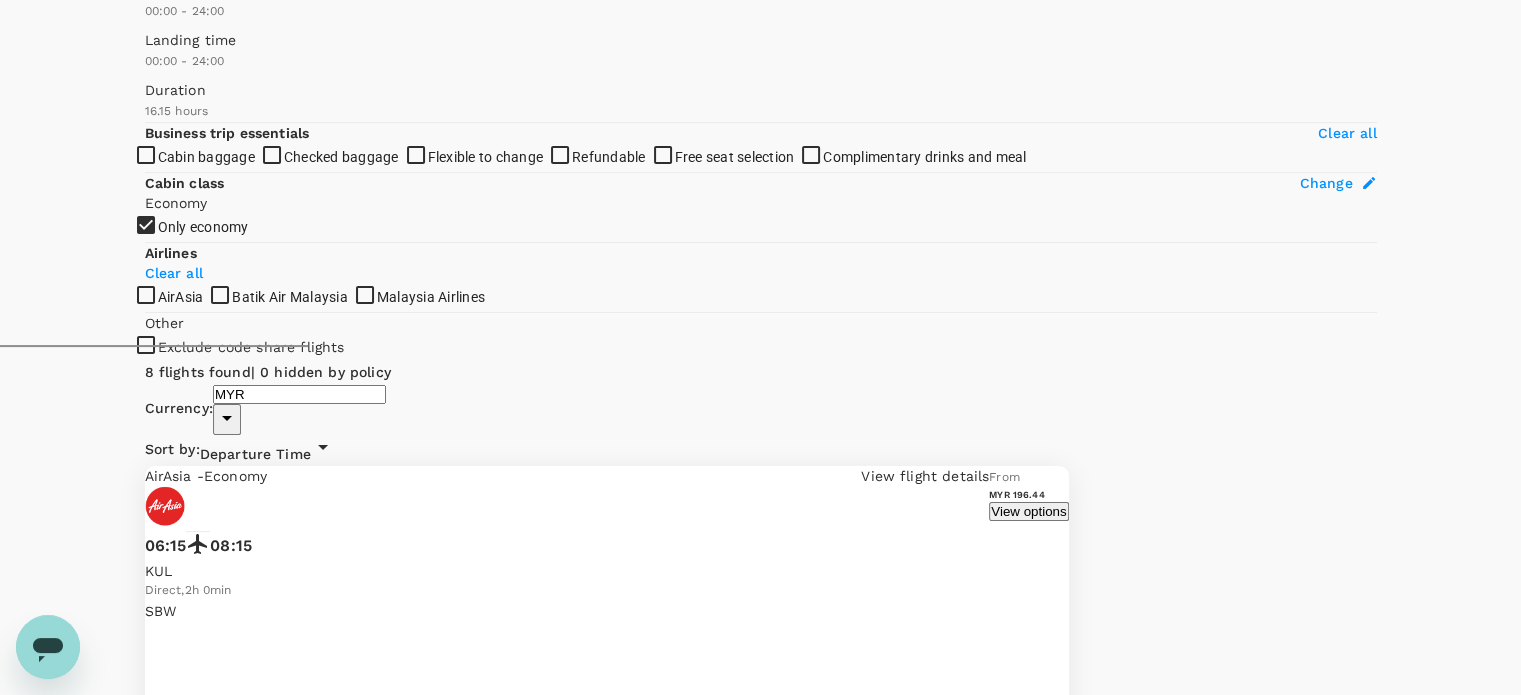click on "View options" at bounding box center (1028, 511) 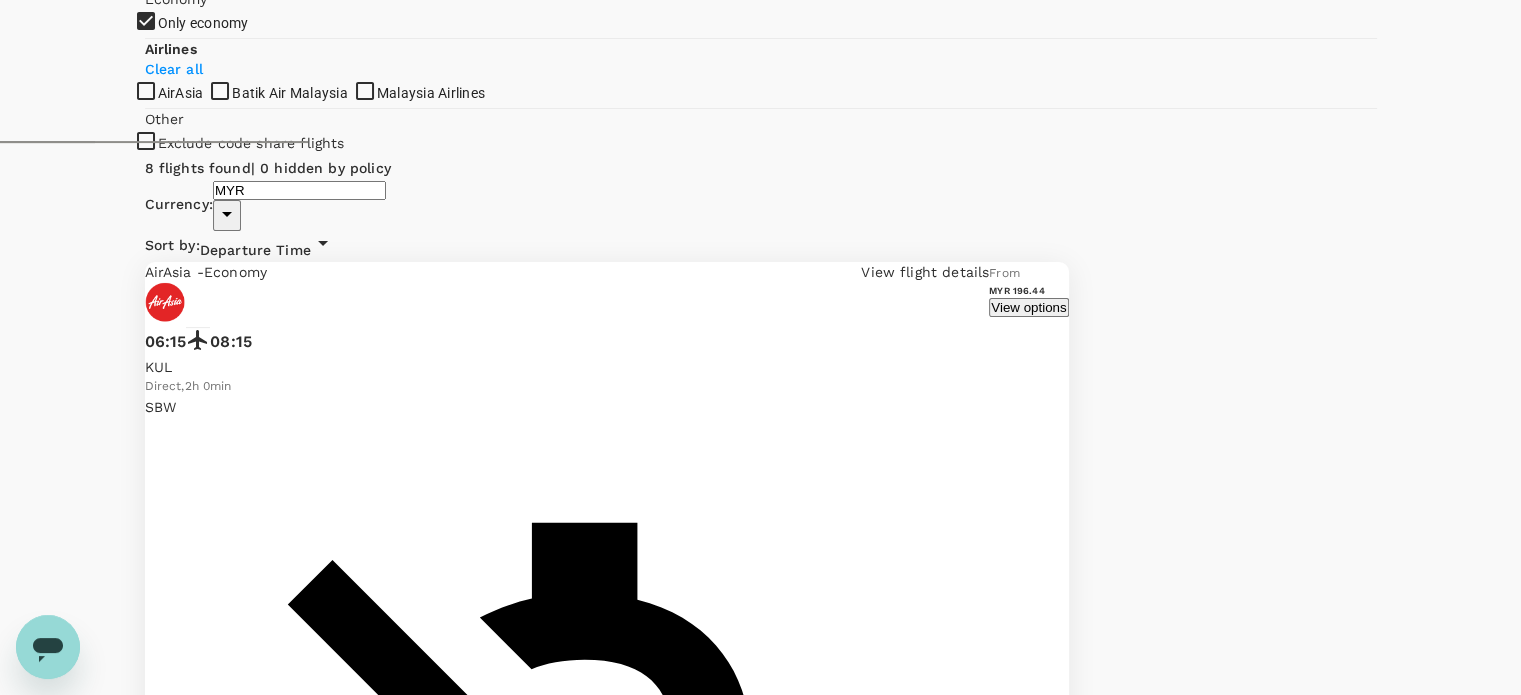 scroll, scrollTop: 579, scrollLeft: 0, axis: vertical 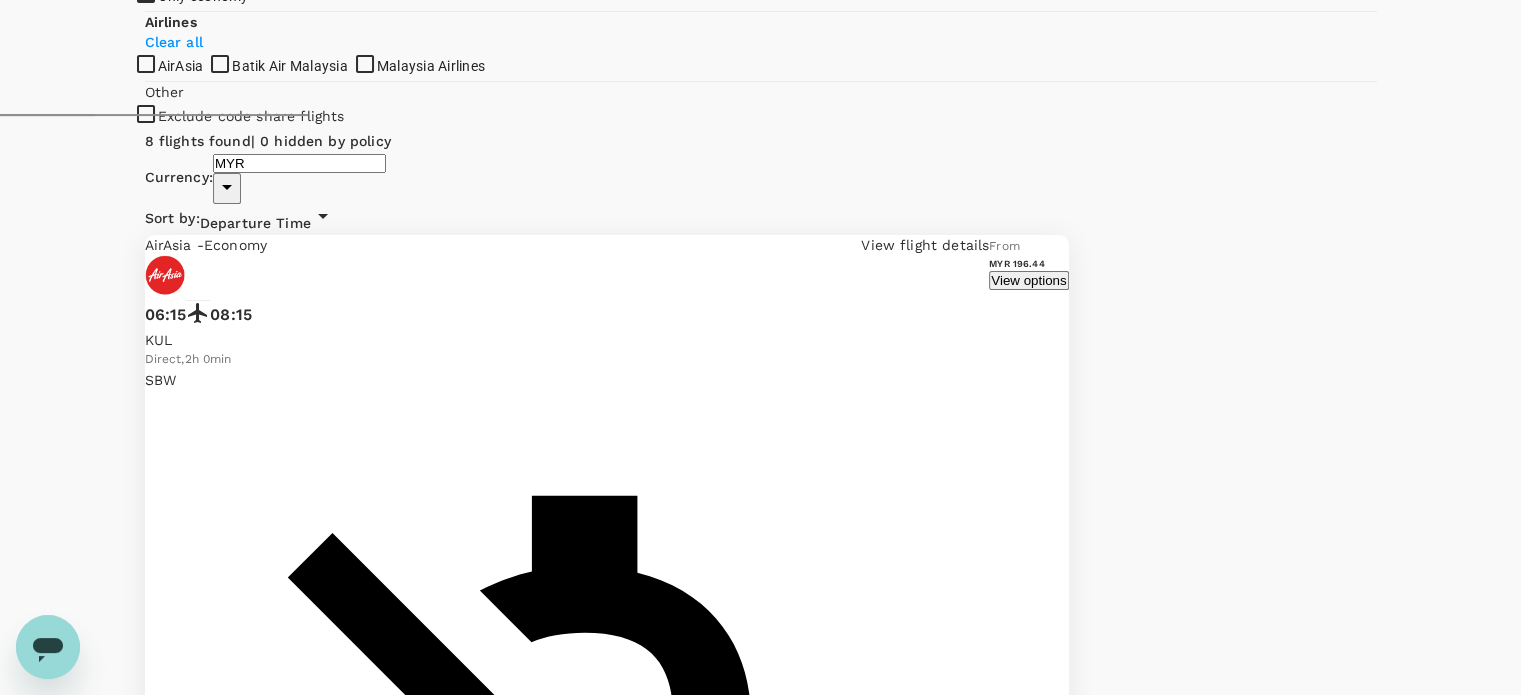 click on "MYR 206.78" at bounding box center [184, 6417] 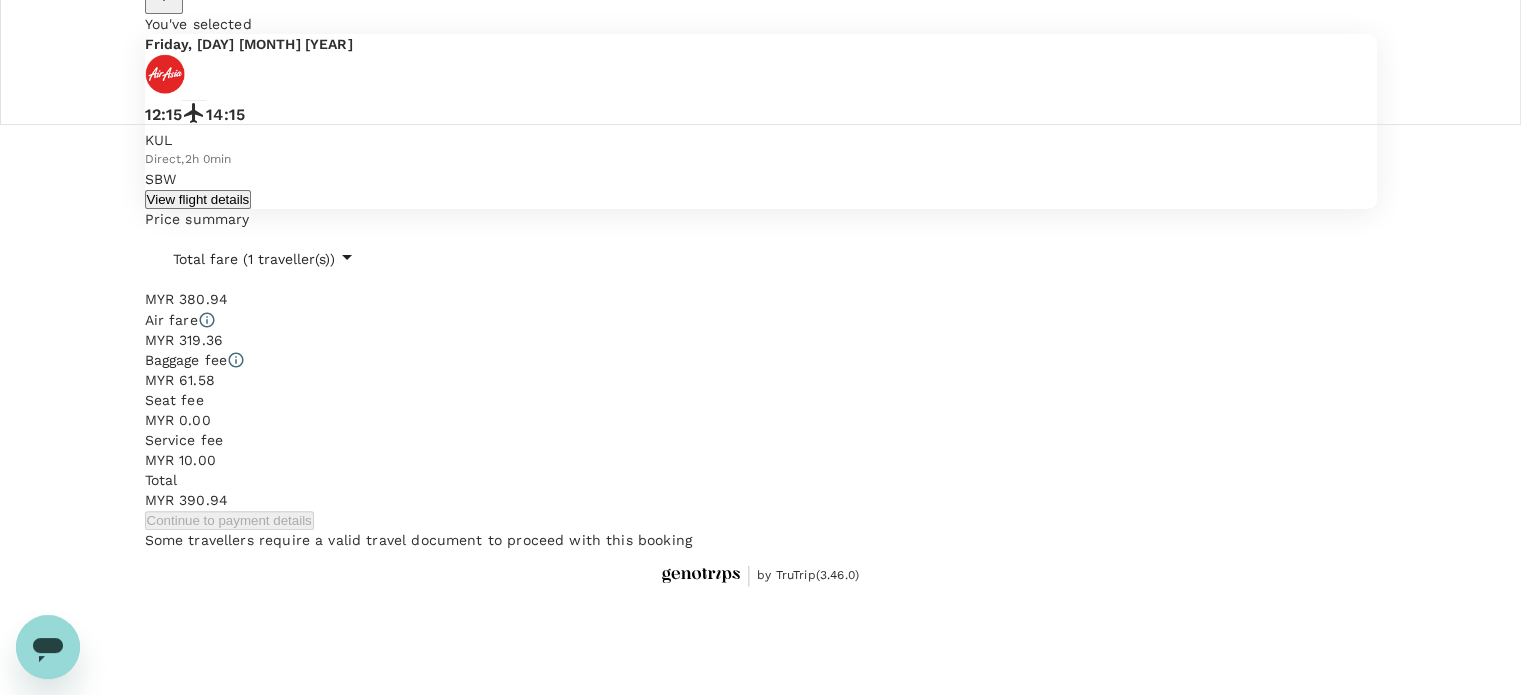 scroll, scrollTop: 0, scrollLeft: 0, axis: both 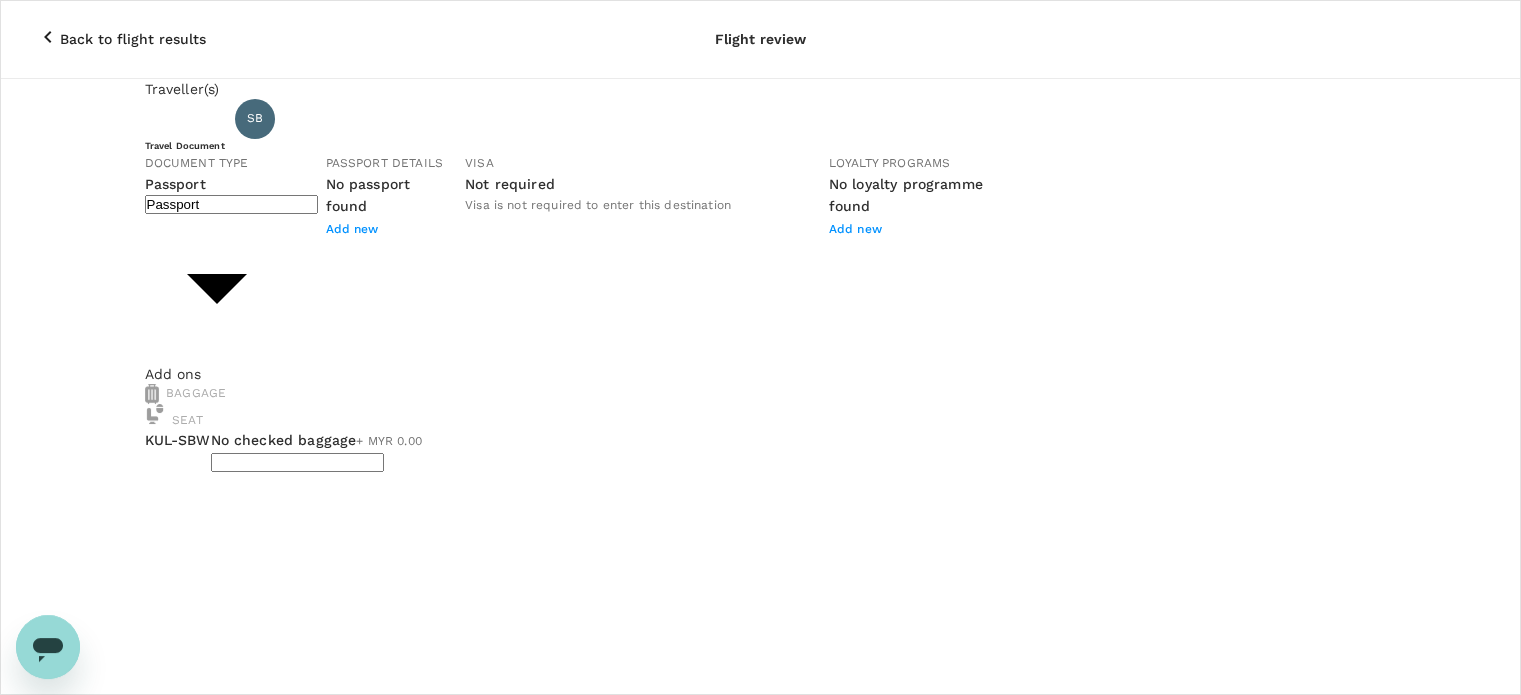click on "Back to flight results Flight review Traveller(s) Traveller   1 : [INITIALS] [LAST]   Binti Abu Hanipah Travel Document Document type Passport Passport ​ Passport details No passport found Add new Visa Not required Visa is not required to enter this destination Loyalty programs No loyalty programme found Add new Add ons Baggage Seat KUL  -  SBW No checked baggage + MYR 0.00 ​ No seat selection + MYR 0.00 Special request Add any special requests here. Our support team will attend to it and reach out to you as soon as possible. Add request You've selected Friday, [MONTH] [DAY], [YEAR] [TIME] [TIME] KUL Direct ,  2h 0min SBW View flight details Price summary Total fare (1 traveller(s)) MYR 196.78 Air fare MYR 196.78 Baggage fee MYR 0.00 Seat fee MYR 0.00 Service fee MYR 10.00 Total MYR 206.78 Continue to payment details Some travellers require a valid travel document to proceed with this booking by TruTrip  ( 3.46.0   ) View details Edit Add new" at bounding box center (760, 1169) 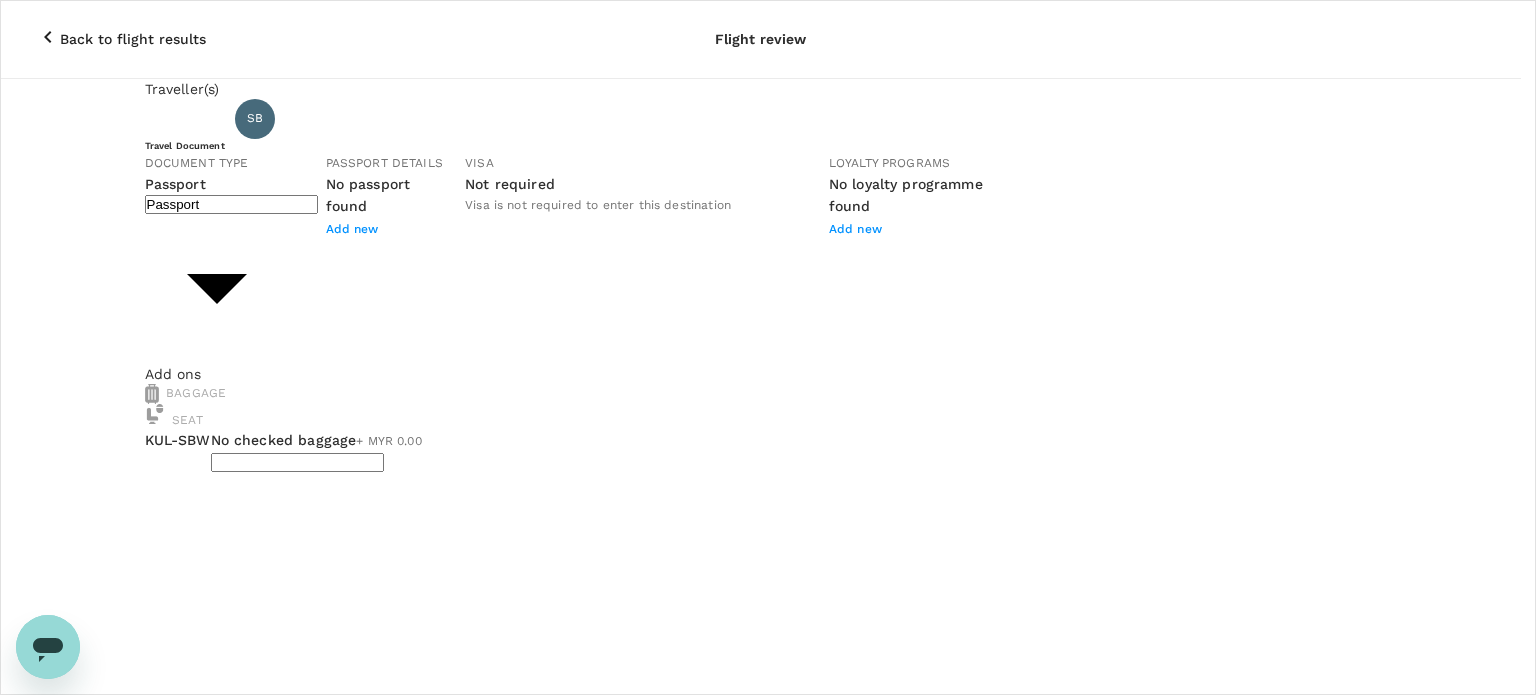 click on "1 bags 15Kg total +MYR 92.39" at bounding box center [760, 2371] 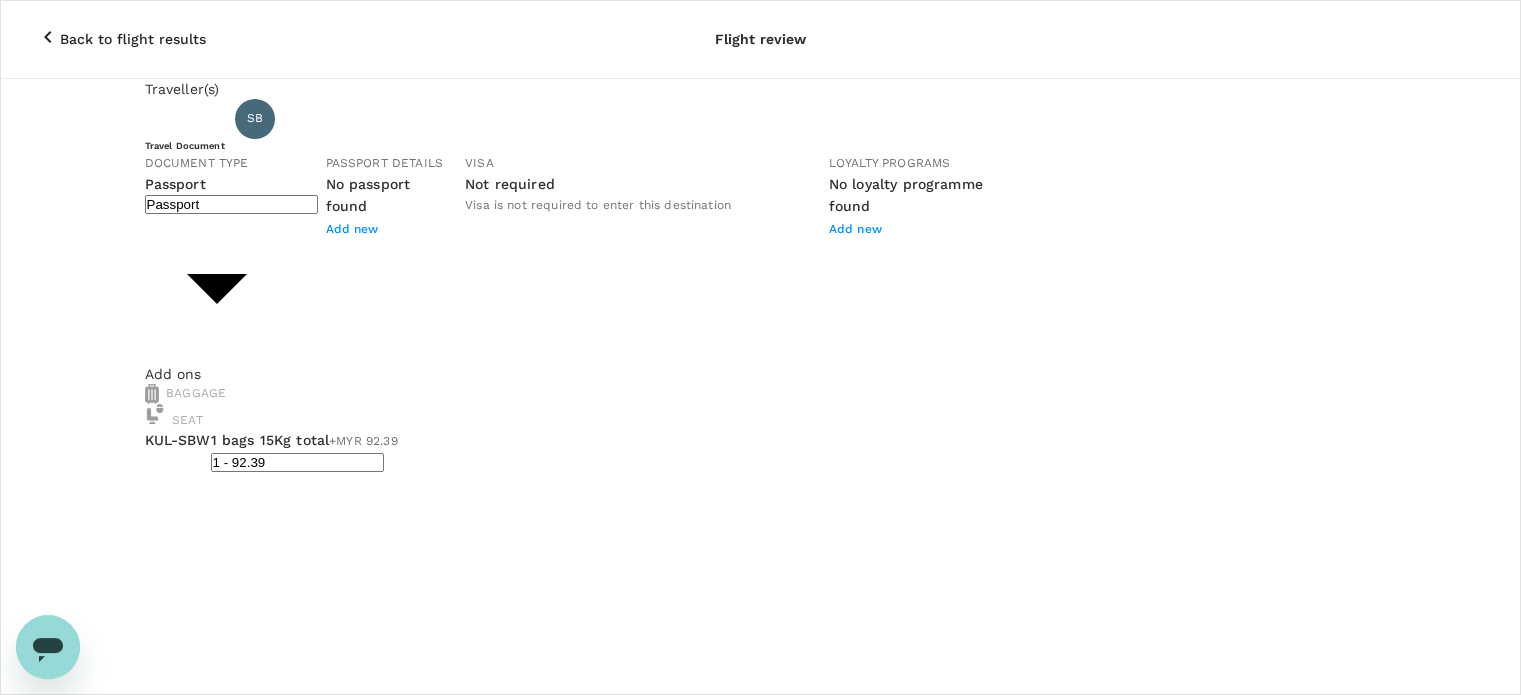 click at bounding box center [347, 1901] 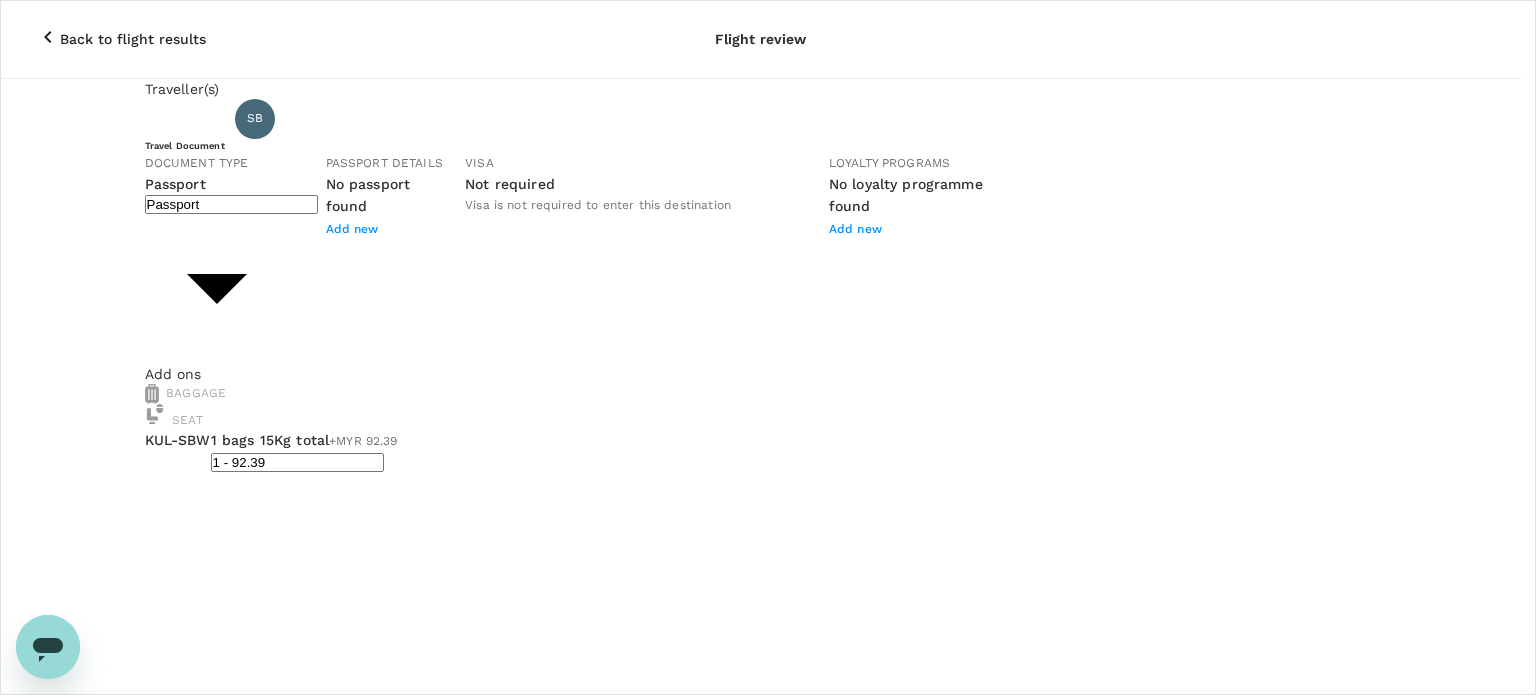 click on "No checked baggage + MYR 0.00" at bounding box center (760, 2341) 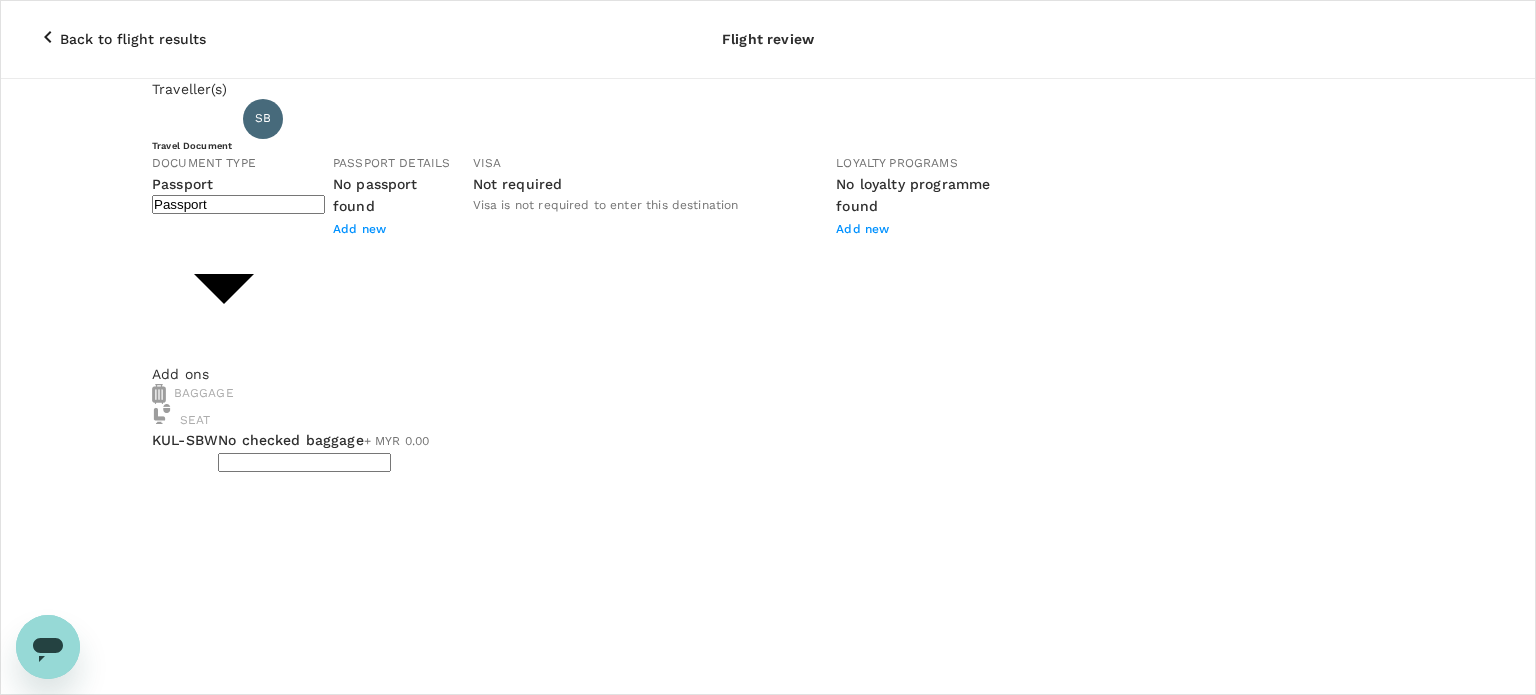 click on "Back to flight results Flight review Traveller(s) Traveller   1 : [INITIALS] [LAST]   Binti Abu Hanipah Travel Document Document type Passport Passport ​ Passport details No passport found Add new Visa Not required Visa is not required to enter this destination Loyalty programs No loyalty programme found Add new Add ons Baggage Seat KUL  -  SBW No checked baggage + MYR 0.00 ​ No seat selection + MYR 0.00 Special request Add any special requests here. Our support team will attend to it and reach out to you as soon as possible. Add request You've selected Friday, [MONTH] [DAY], [YEAR] [TIME] [TIME] KUL Direct ,  2h 0min SBW View flight details Price summary Total fare (1 traveller(s)) MYR 196.78 Air fare MYR 196.78 Baggage fee MYR 0.00 Seat fee MYR 0.00 Service fee MYR 10.00 Total MYR 206.78 Continue to payment details Some travellers require a valid travel document to proceed with this booking by TruTrip  ( 3.46.0   ) View details Edit Add new" at bounding box center (768, 1165) 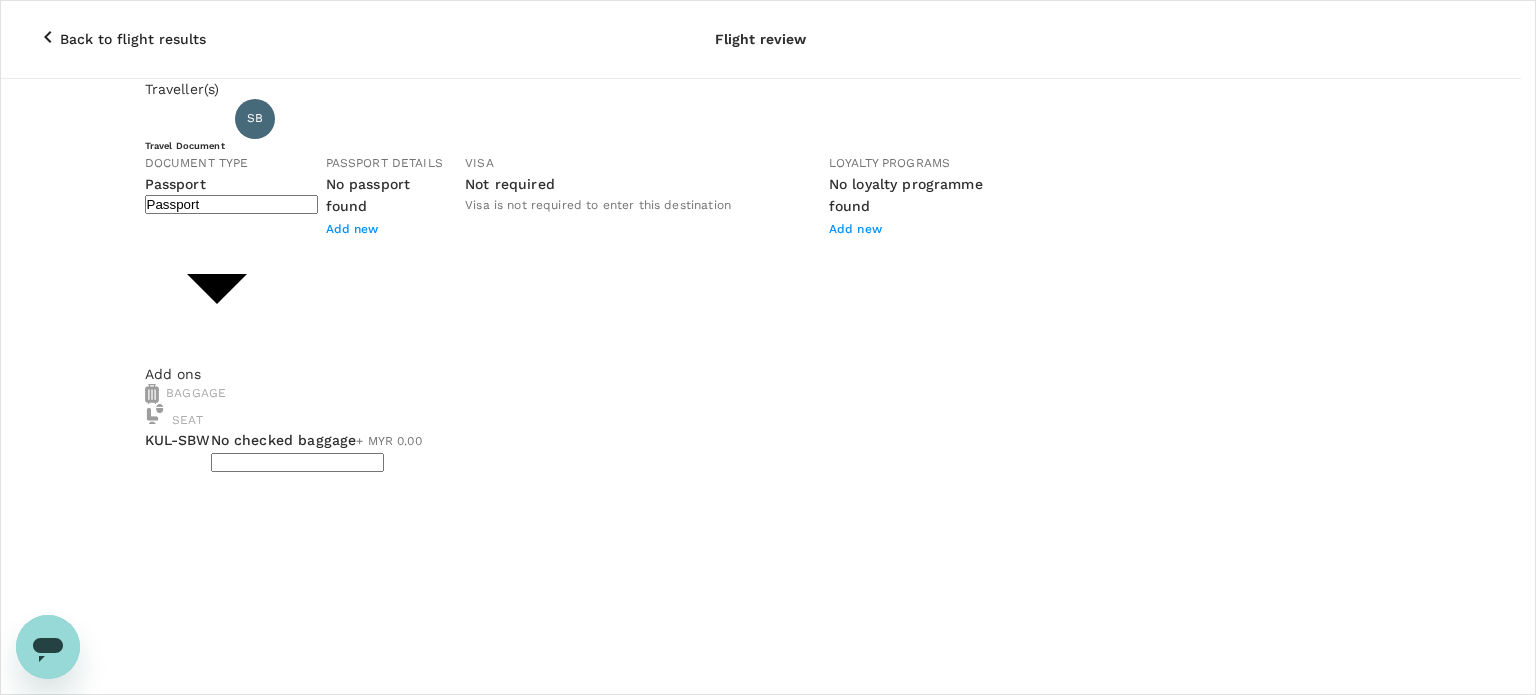 click on "1 bags 15Kg total +MYR 92.39" at bounding box center (760, 2363) 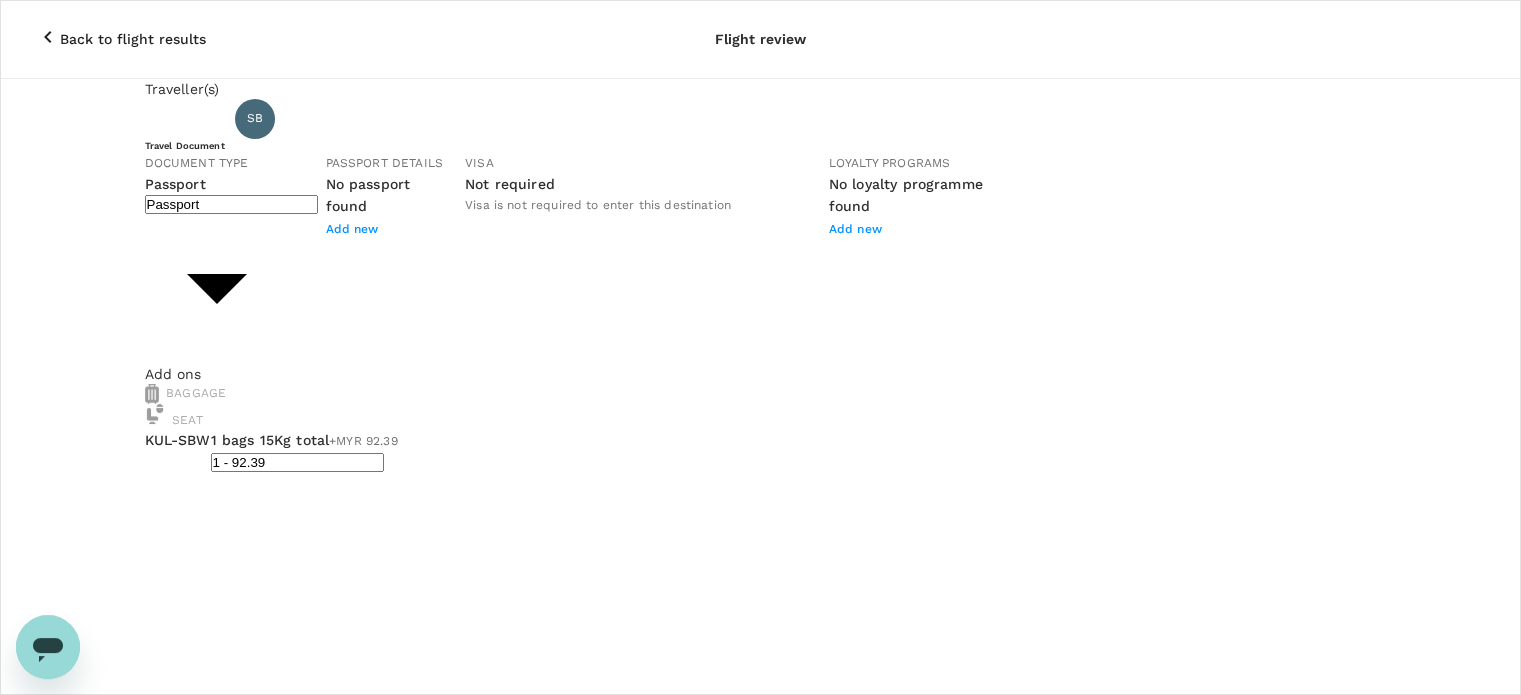 click on "Back to flight results" at bounding box center (133, 39) 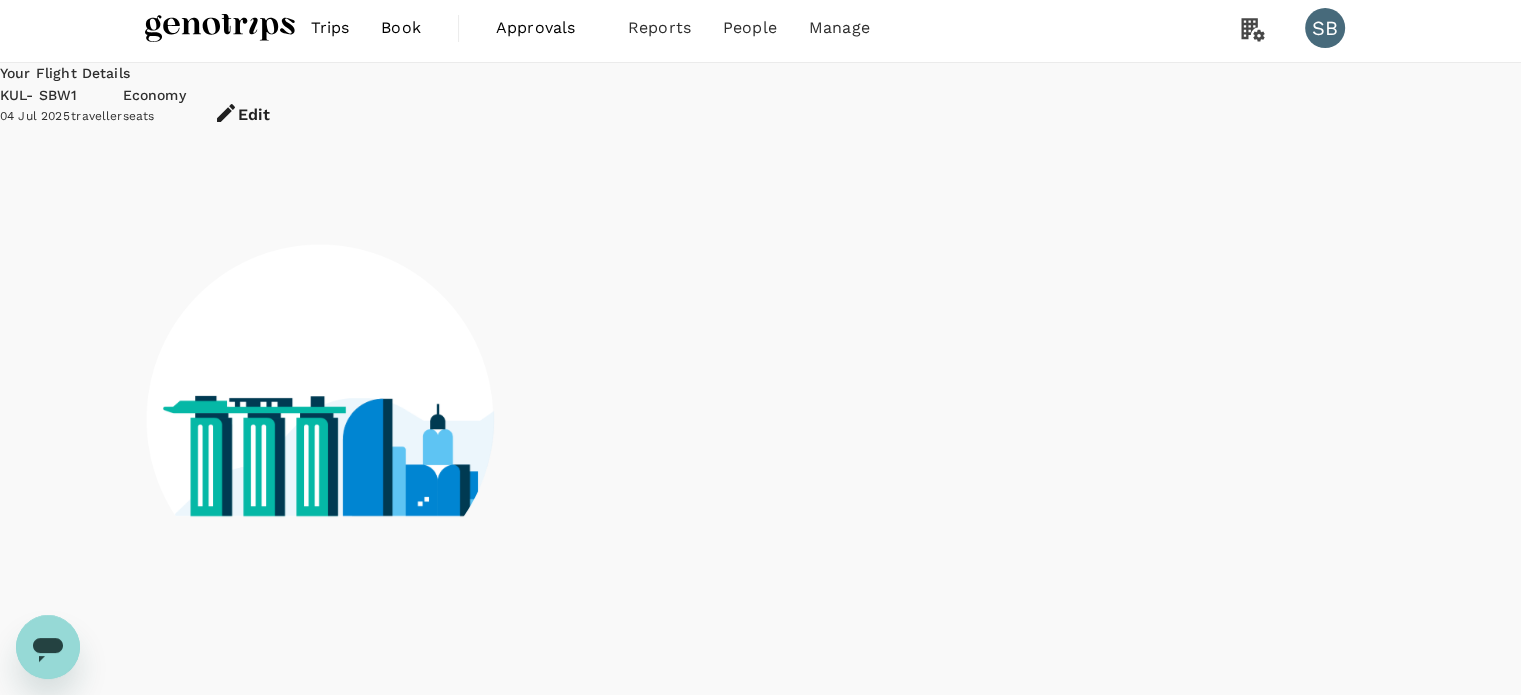 scroll, scrollTop: 48, scrollLeft: 0, axis: vertical 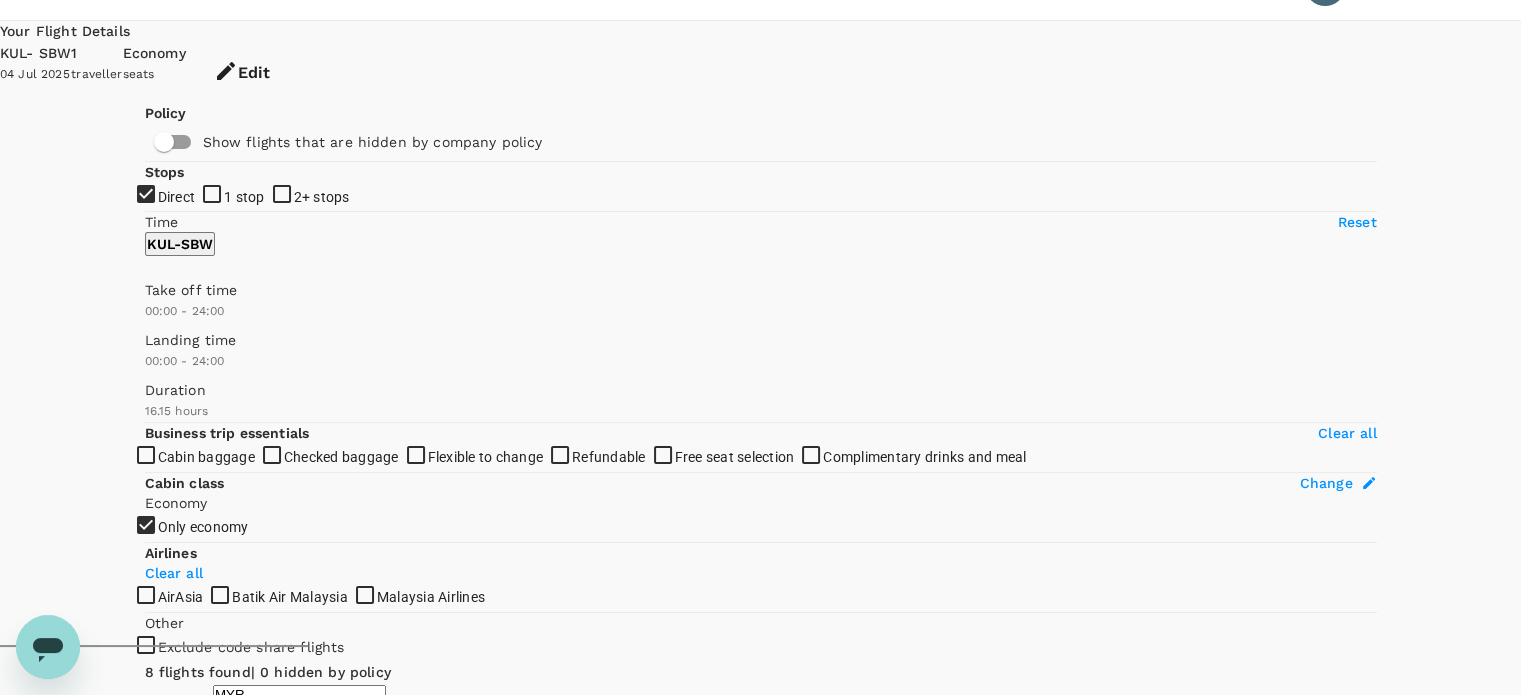 click on "View options" at bounding box center (1028, 811) 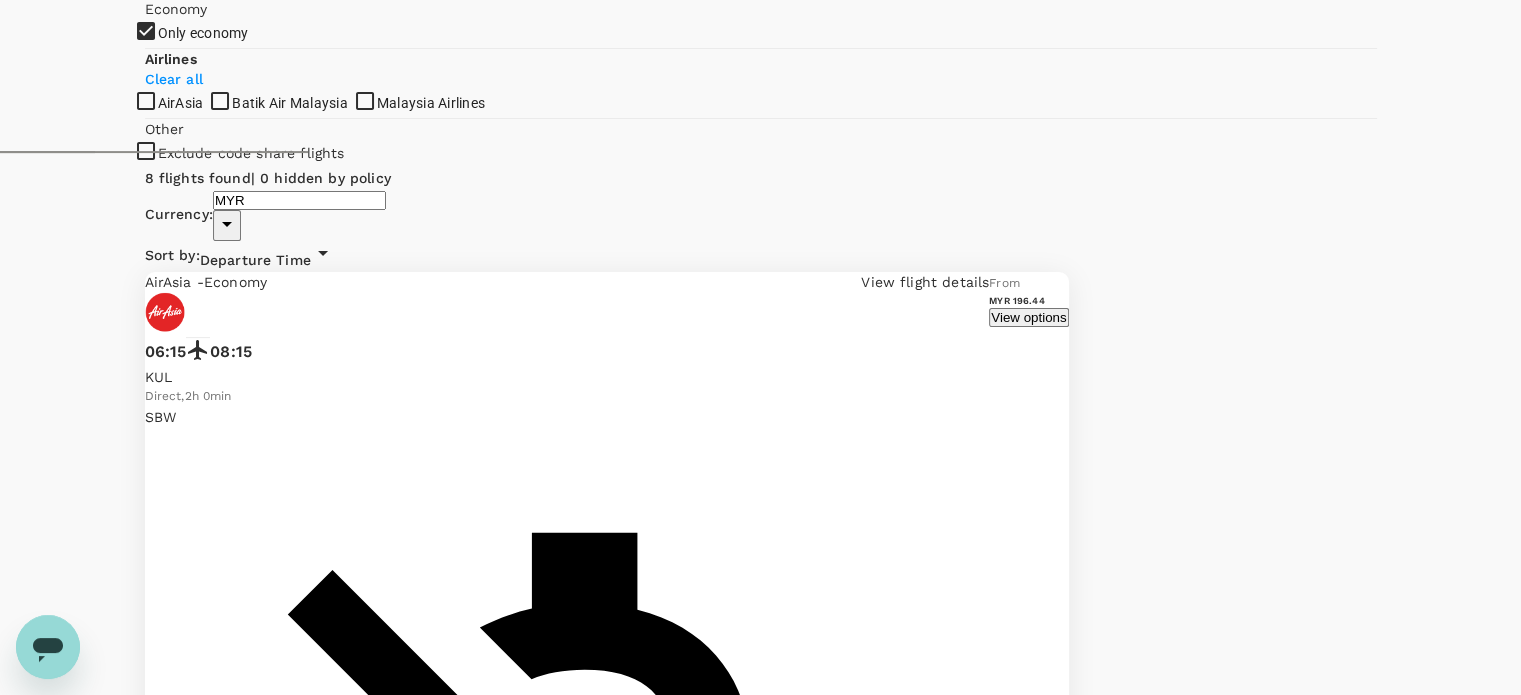 scroll, scrollTop: 579, scrollLeft: 0, axis: vertical 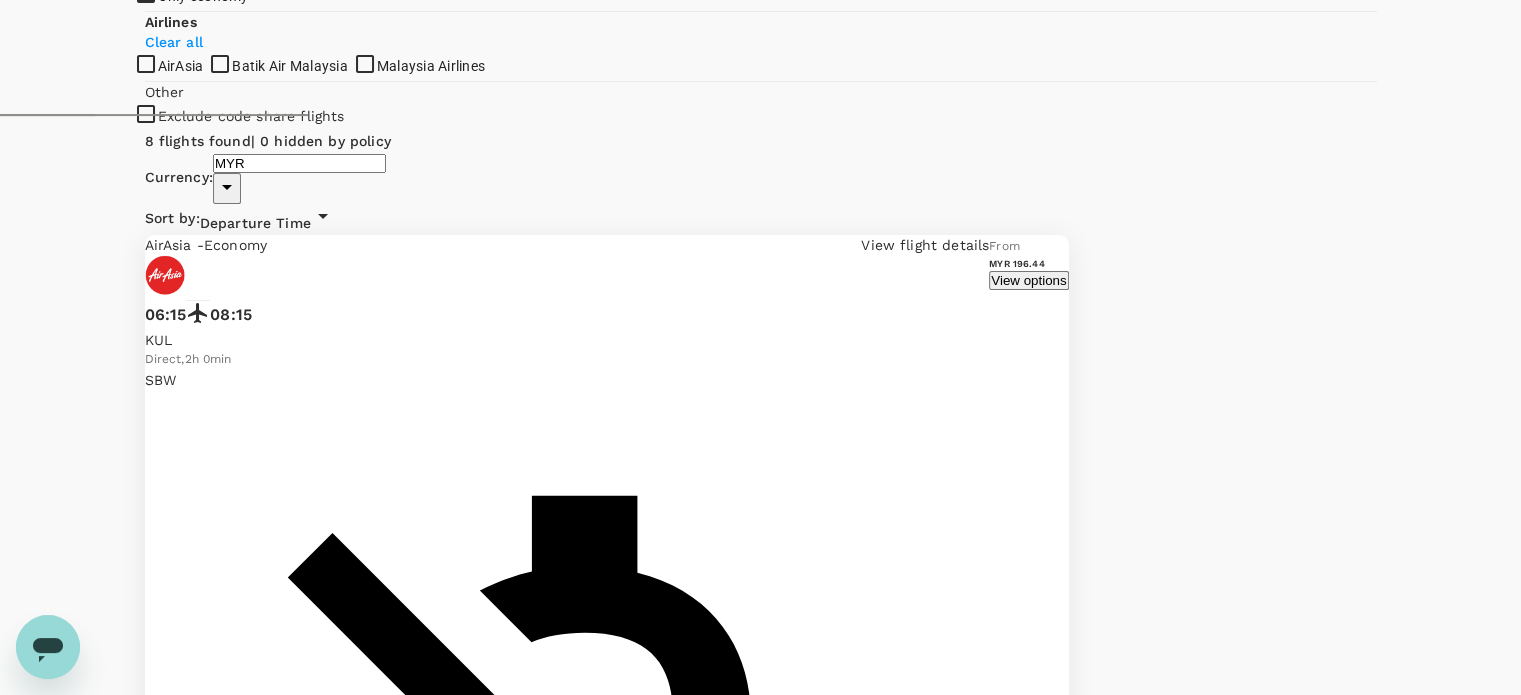 click at bounding box center (1084, 6291) 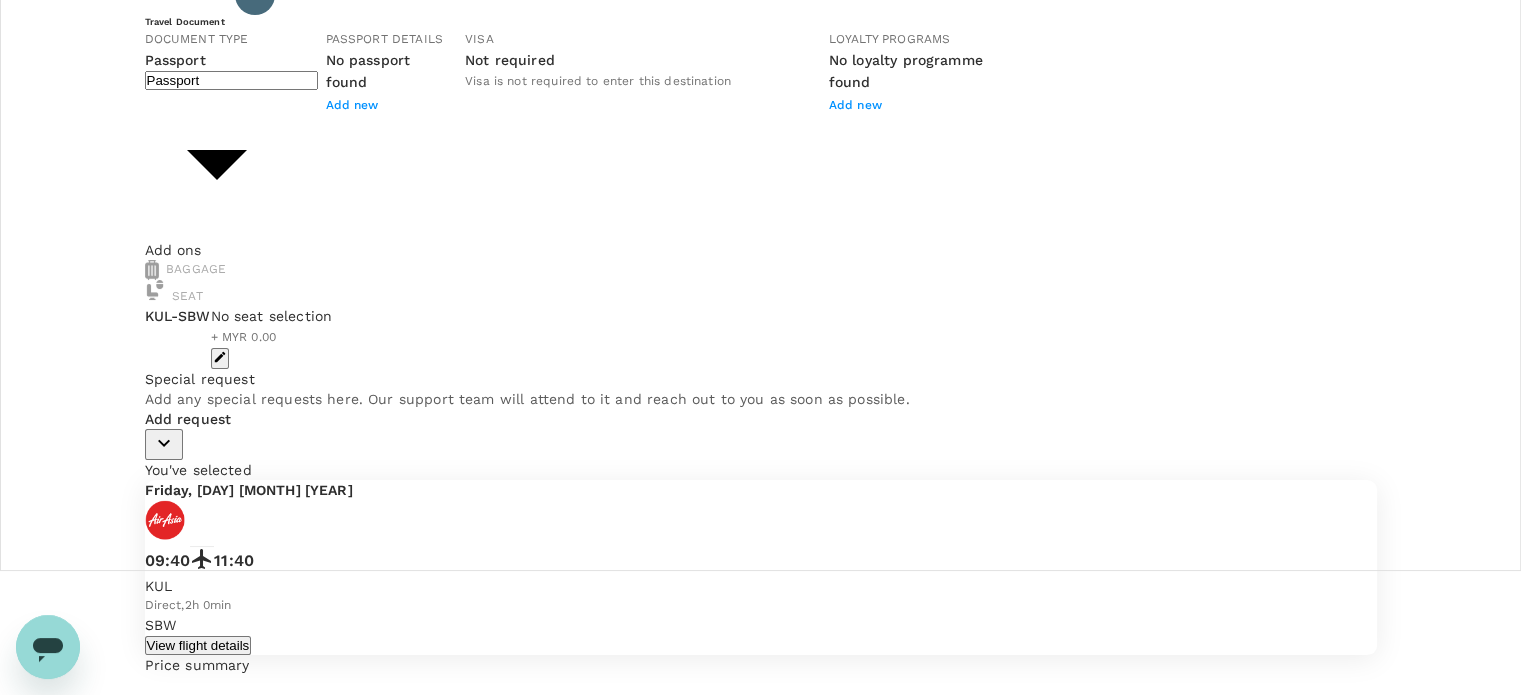scroll, scrollTop: 0, scrollLeft: 0, axis: both 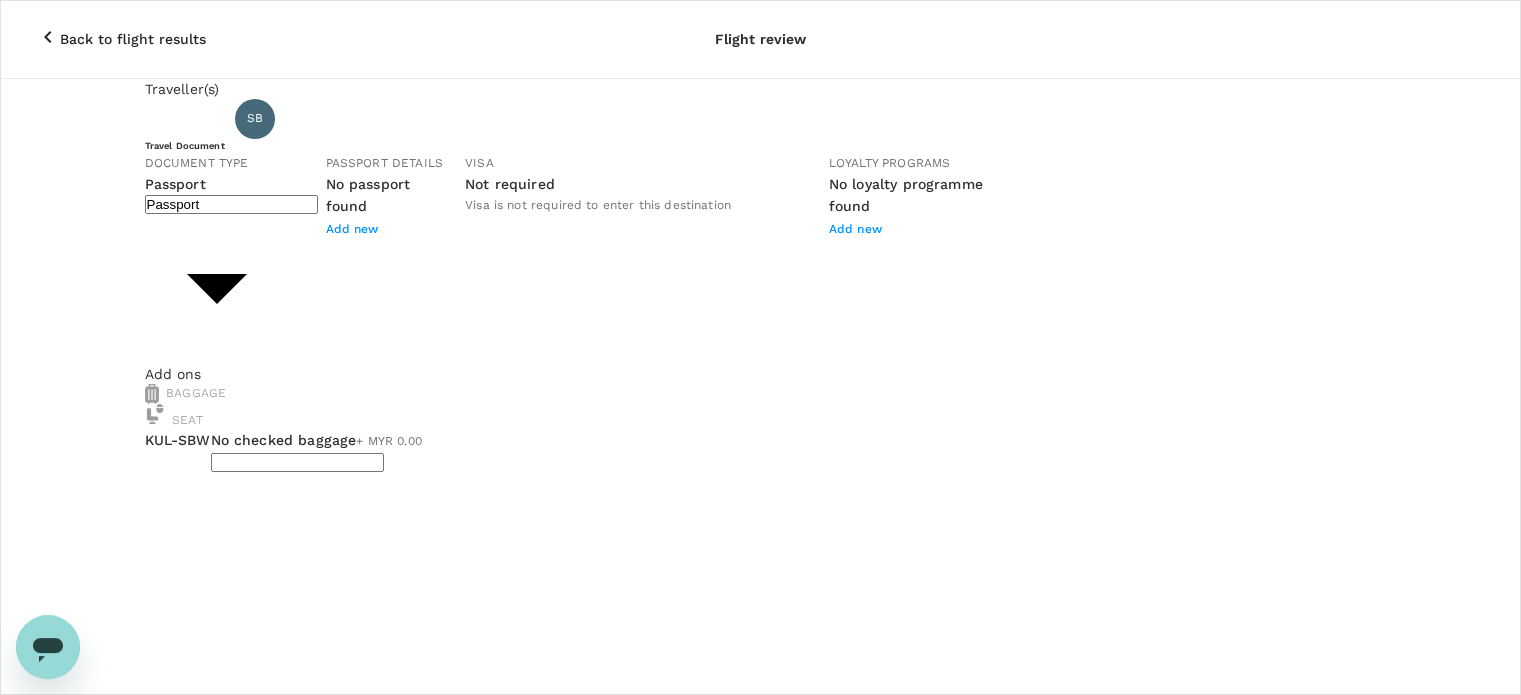 click on "Back to flight results Flight review Traveller(s) Traveller   1 : [INITIALS] [LAST]   Binti Abu Hanipah Travel Document Document type Passport Passport ​ Passport details No passport found Add new Visa Not required Visa is not required to enter this destination Loyalty programs No loyalty programme found Add new Add ons Baggage Seat KUL  -  SBW No checked baggage + MYR 0.00 ​ No seat selection + MYR 0.00 Special request Add any special requests here. Our support team will attend to it and reach out to you as soon as possible. Add request You've selected Friday, [MONTH] [DAY], [YEAR] [TIME] [TIME] KUL Direct ,  2h 0min SBW View flight details Price summary Total fare (1 traveller(s)) MYR 319.36 Air fare MYR 319.36 Baggage fee MYR 0.00 Seat fee MYR 0.00 Service fee MYR 10.00 Total MYR 329.36 Continue to payment details Some travellers require a valid travel document to proceed with this booking by TruTrip  ( 3.46.0   ) View details Edit Add new" at bounding box center [760, 1169] 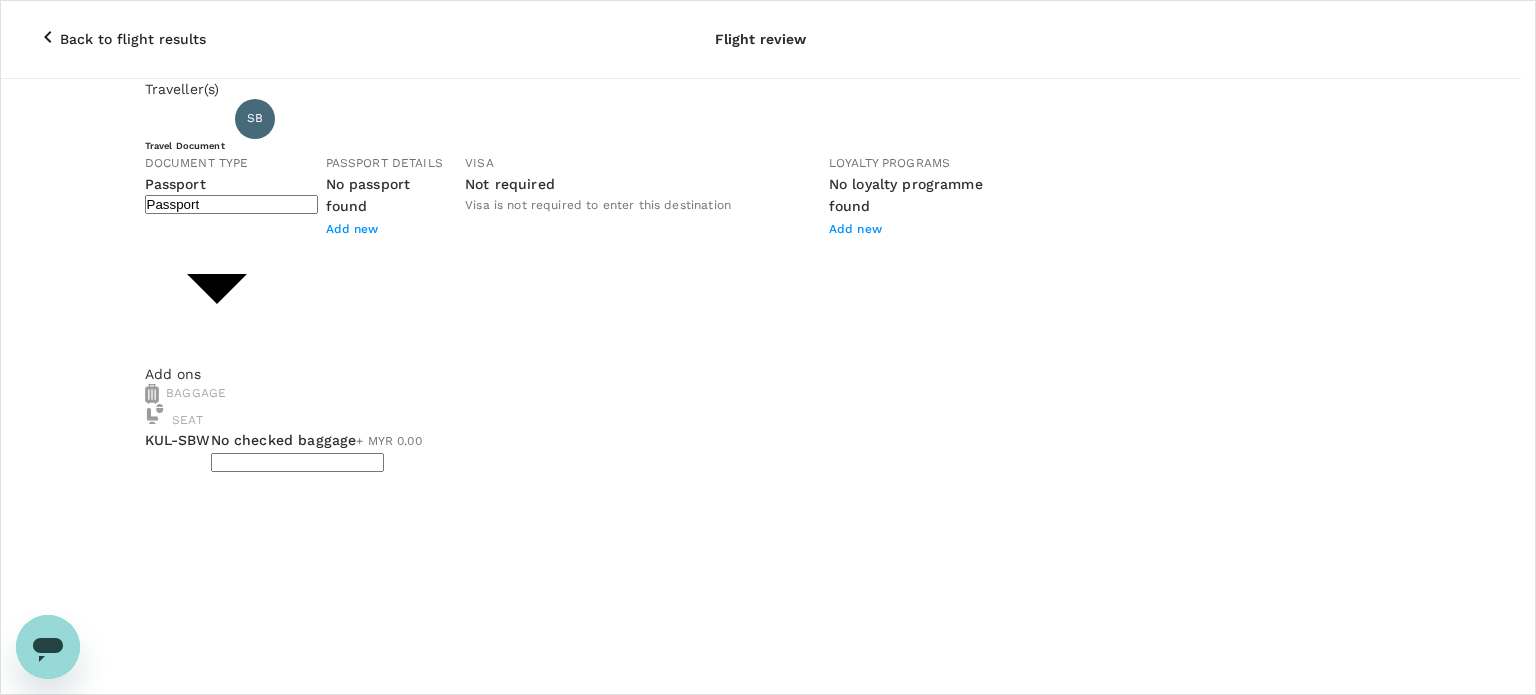 click on "1 bags 15Kg total" at bounding box center (73, 2348) 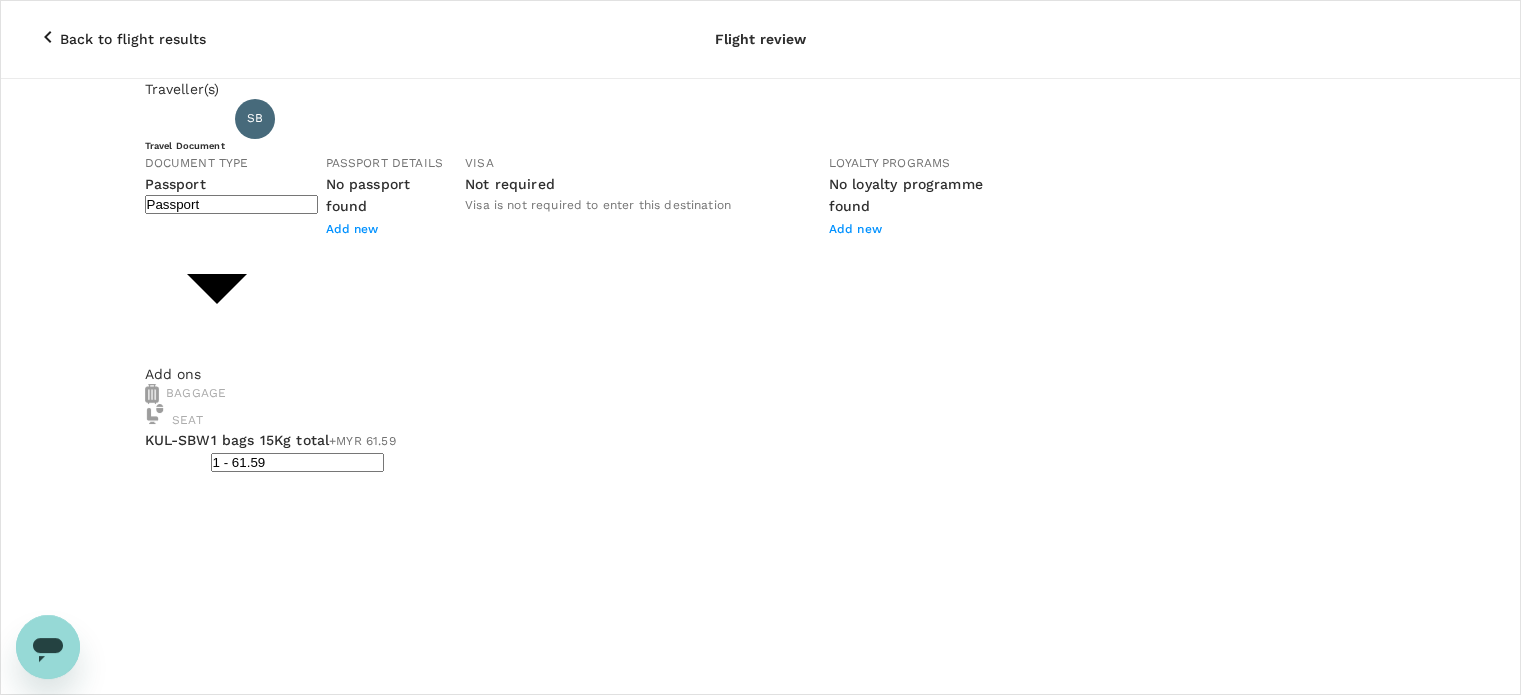 drag, startPoint x: 109, startPoint y: 15, endPoint x: 109, endPoint y: 4, distance: 11 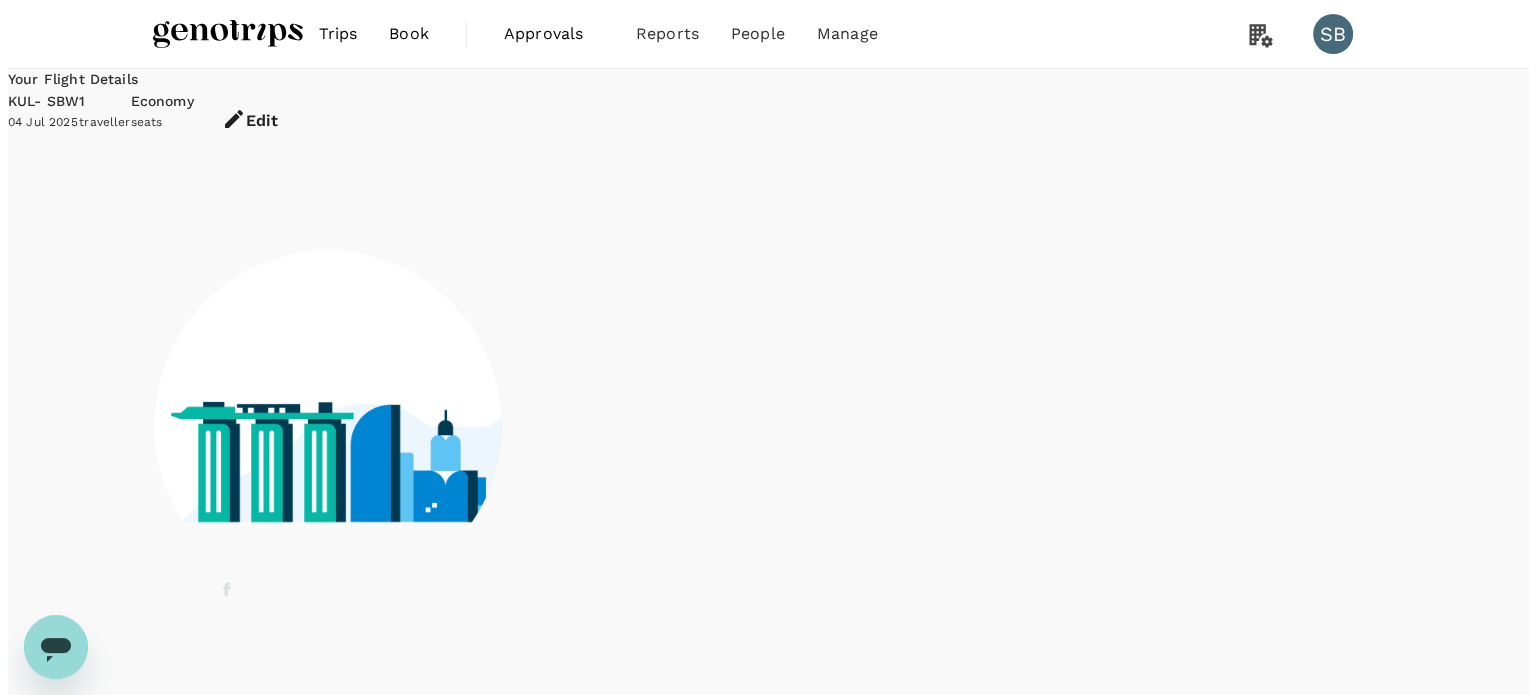 scroll, scrollTop: 48, scrollLeft: 0, axis: vertical 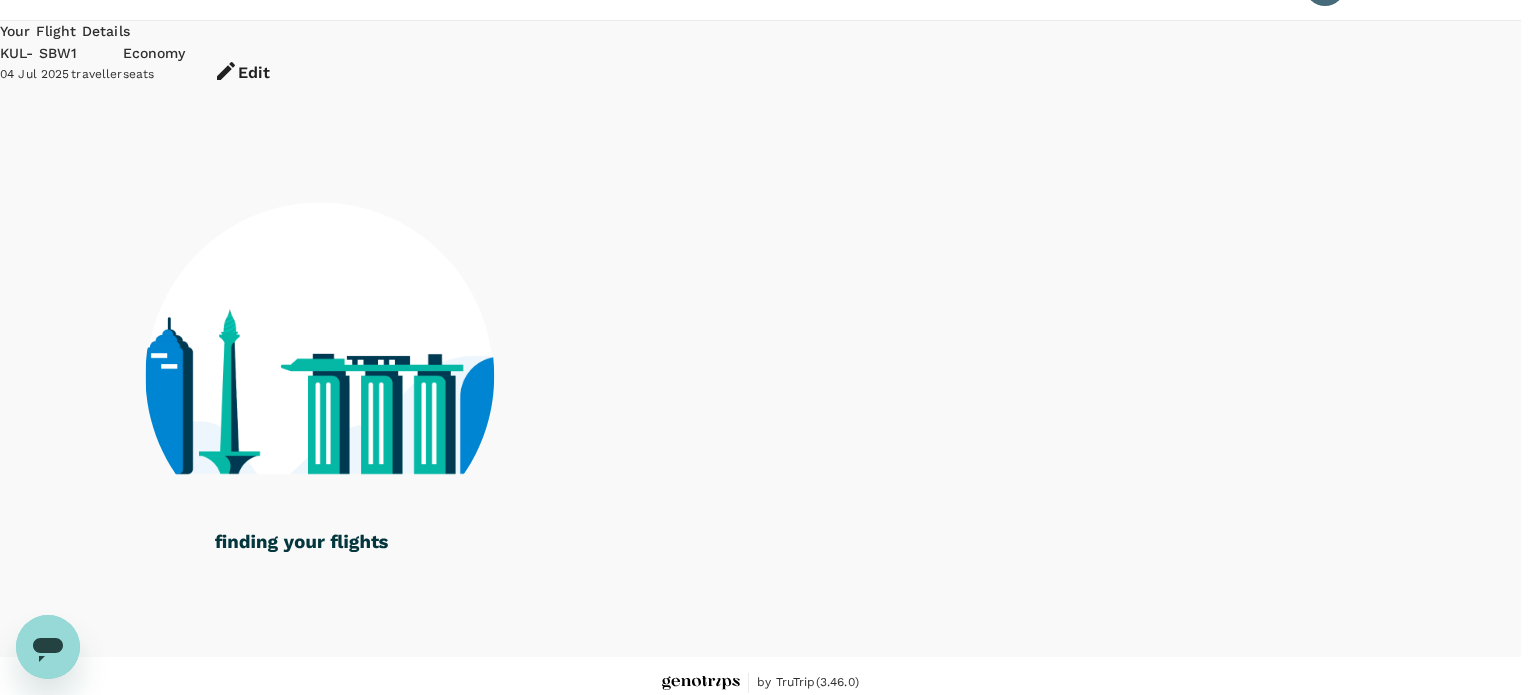 click on "Refresh Search" at bounding box center (48, 876) 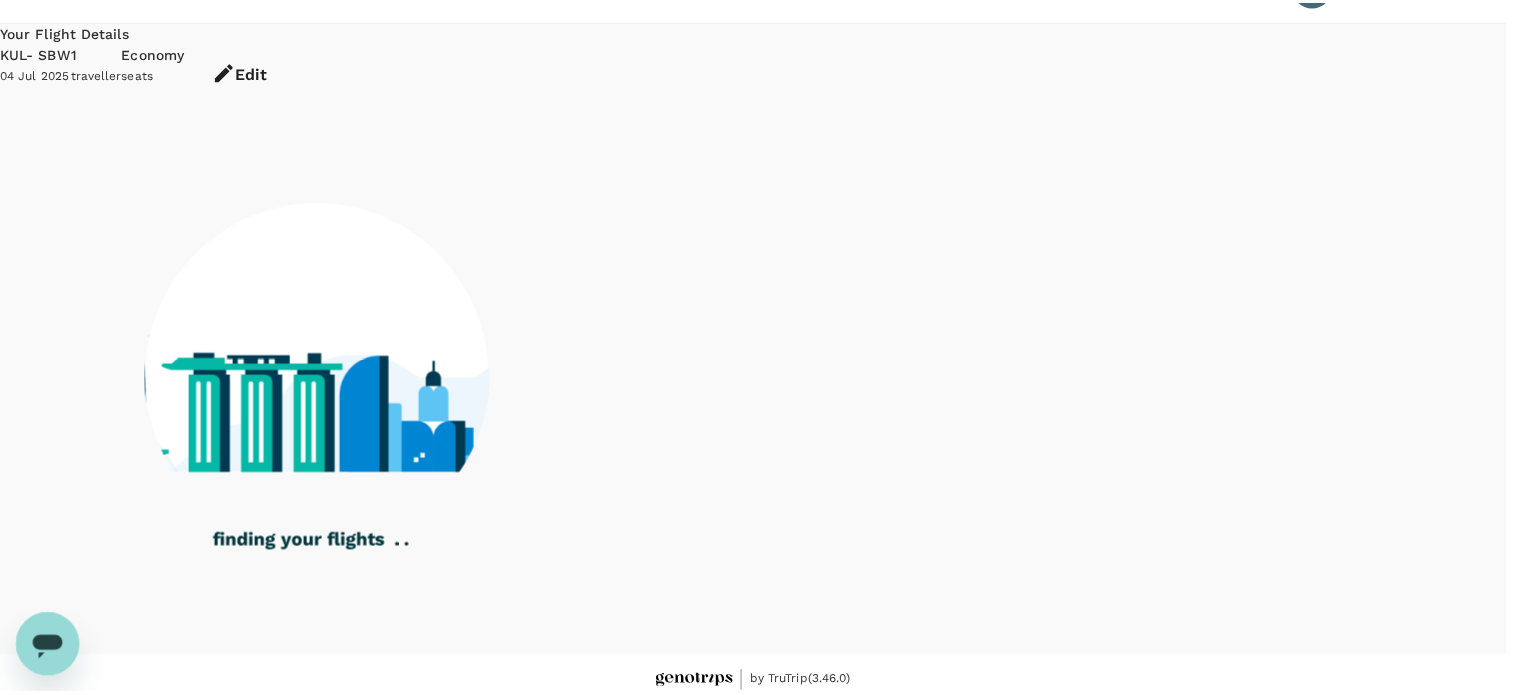 scroll, scrollTop: 0, scrollLeft: 0, axis: both 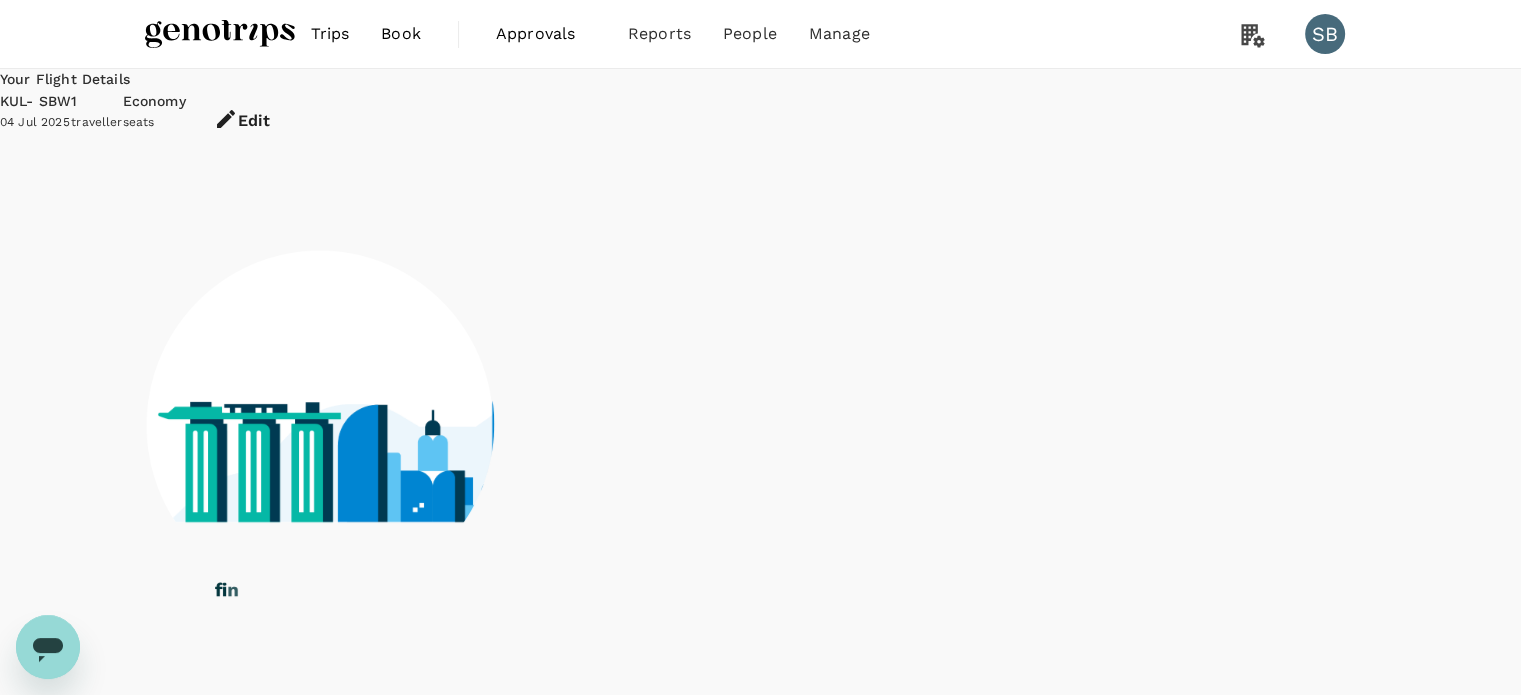 click at bounding box center [220, 34] 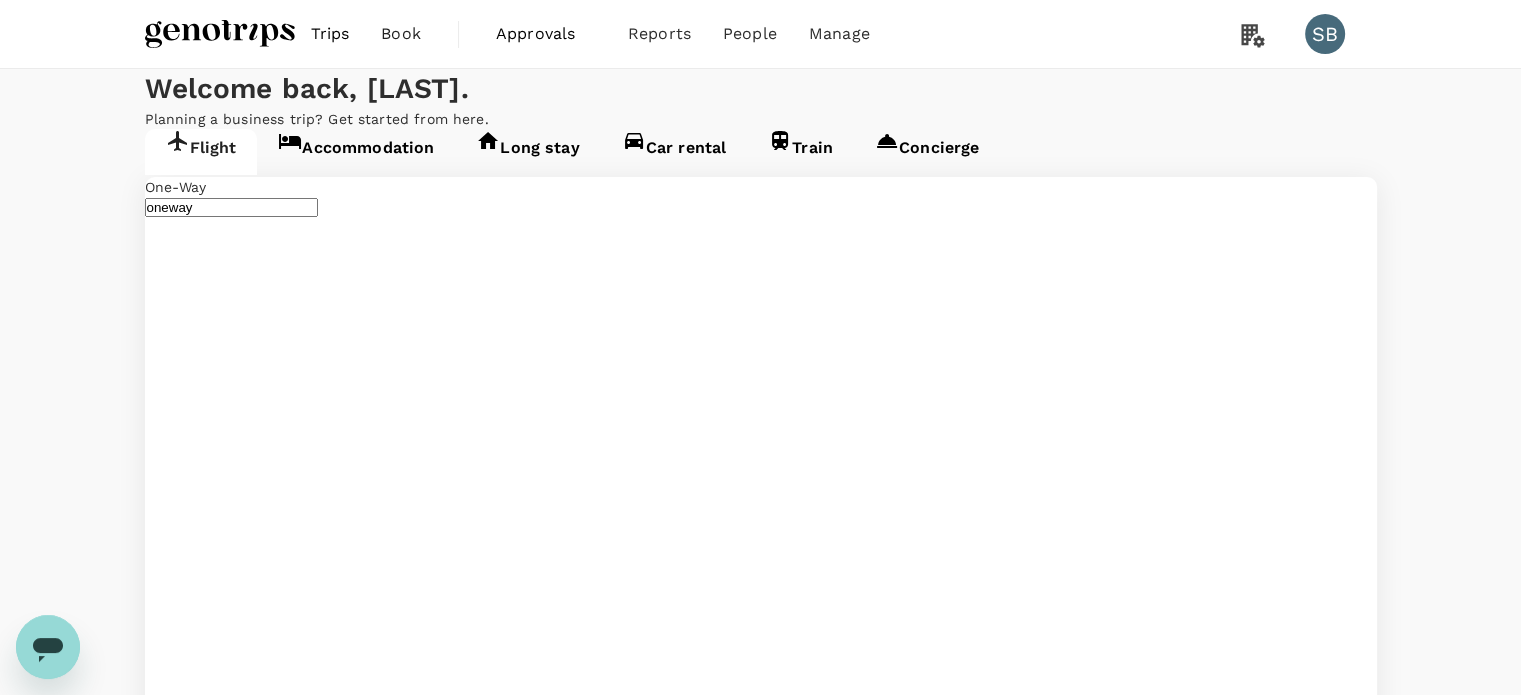 click on "[CITY] Intl ([CODE])" at bounding box center (276, 2927) 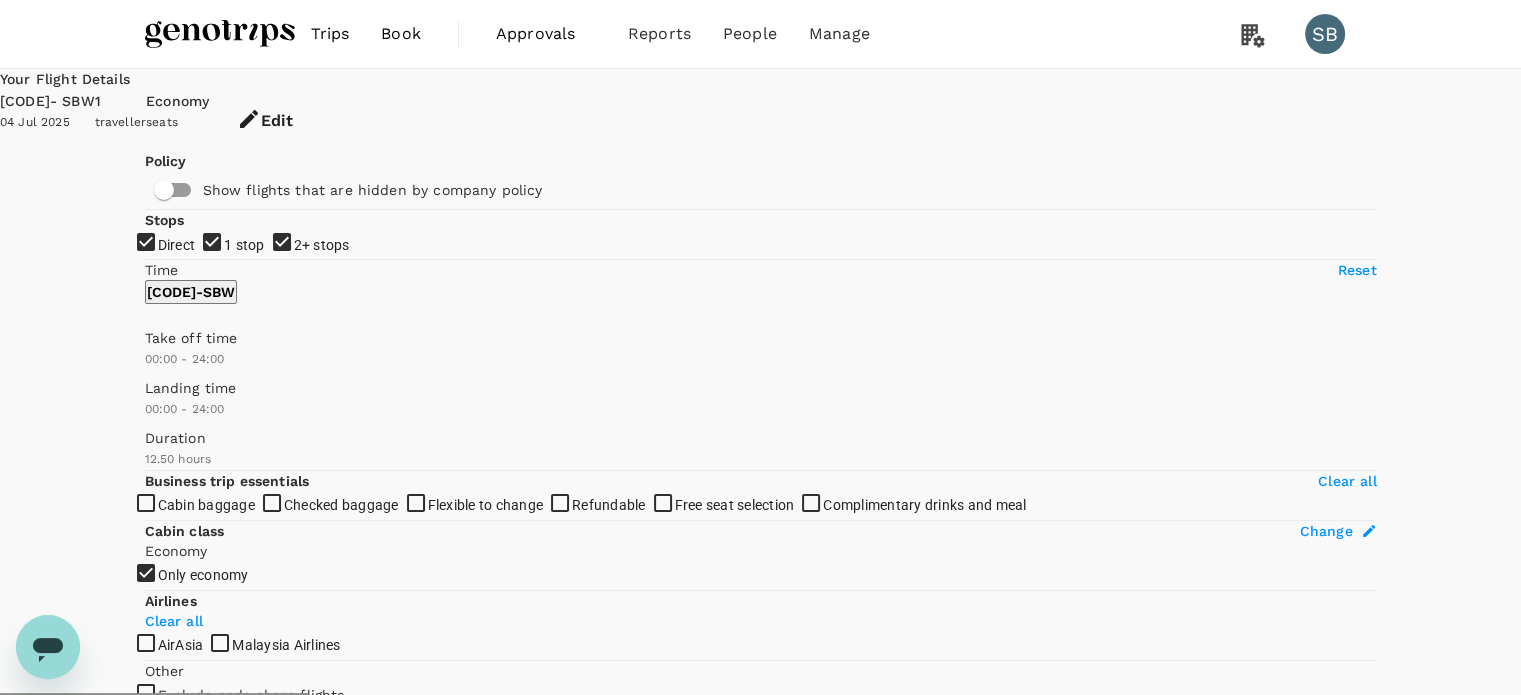 click on "2+ stops" at bounding box center [760, 347] 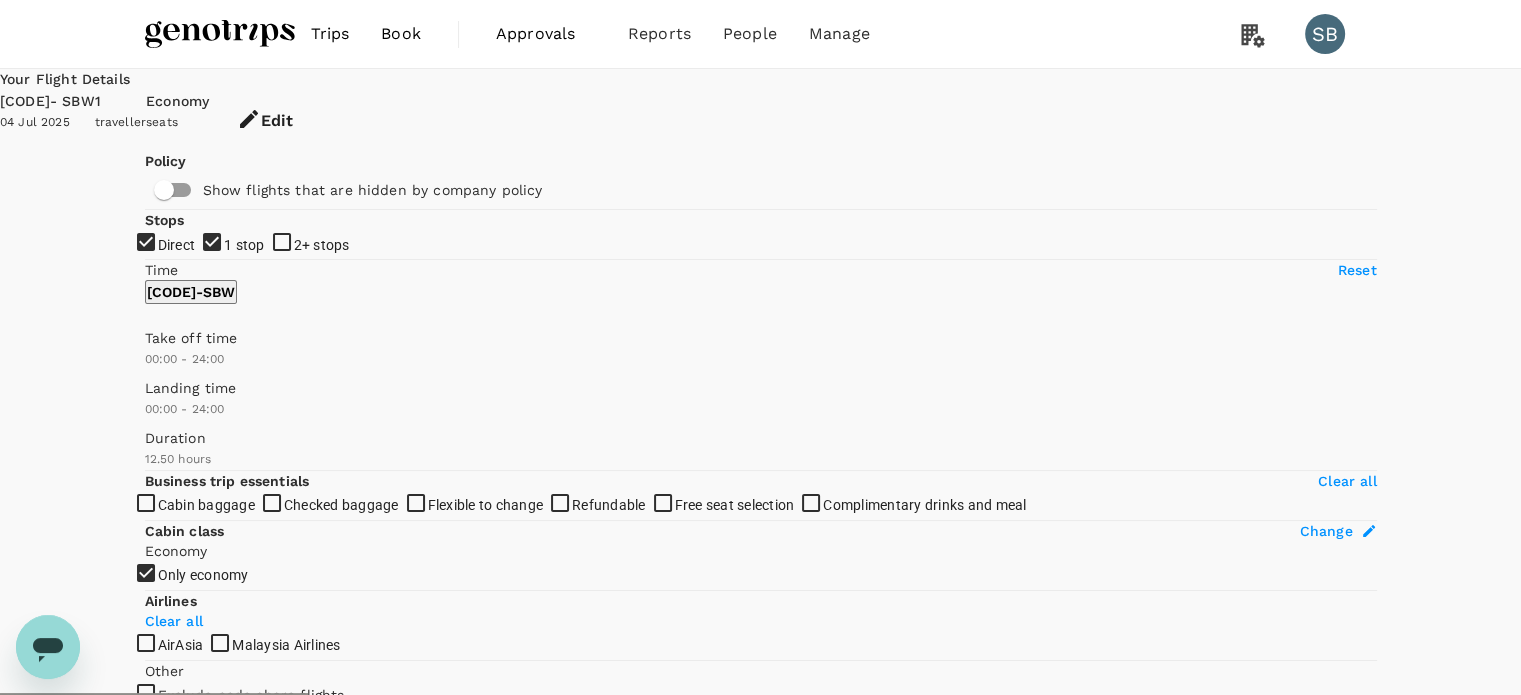 click on "1 stop" at bounding box center [760, 347] 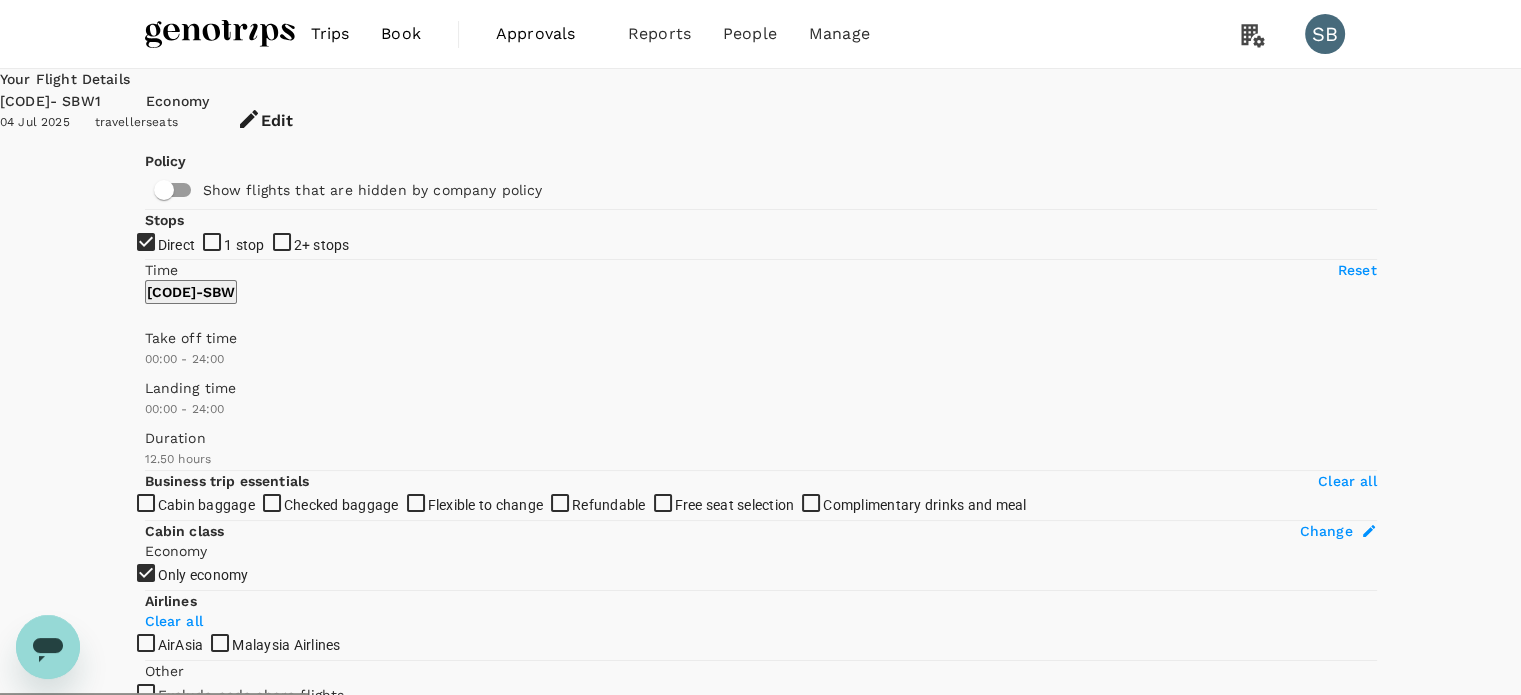 click on "Recommended" at bounding box center [252, 802] 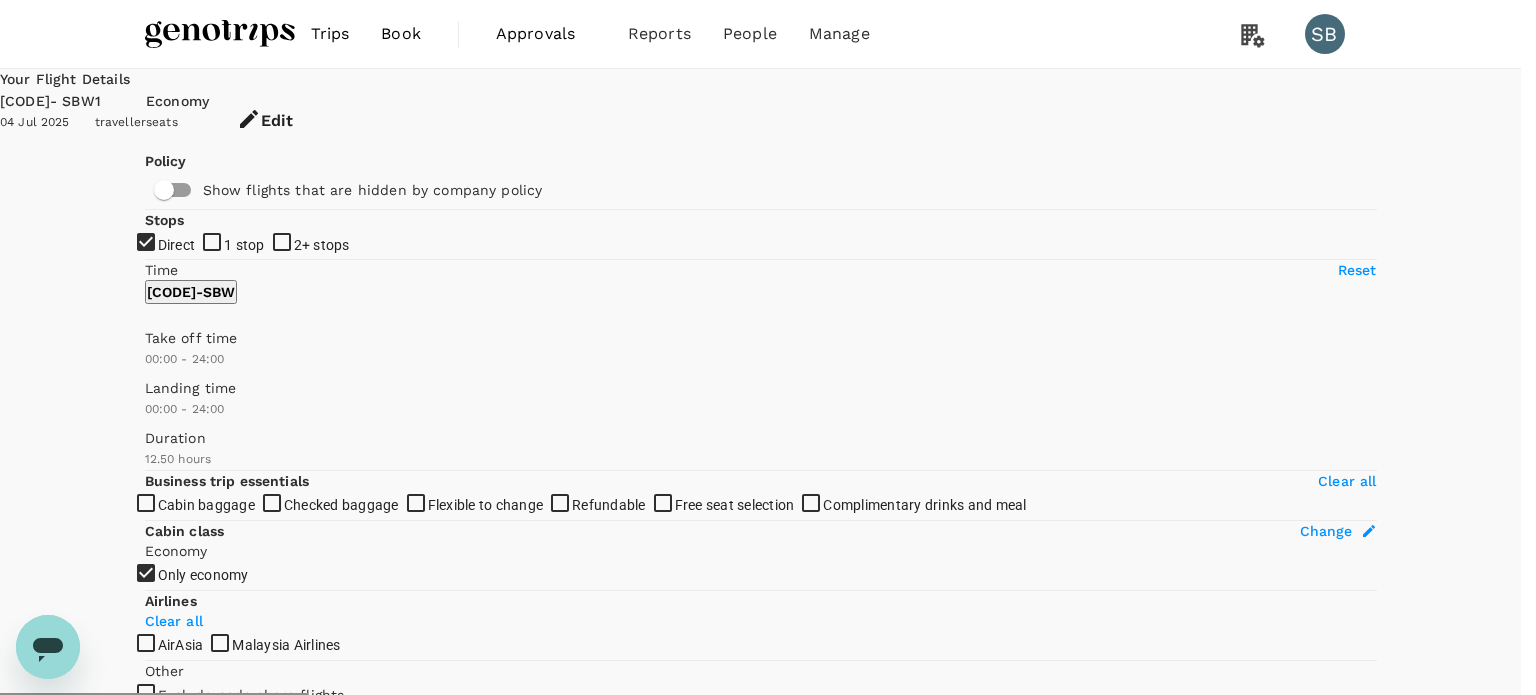 click on "Departure Time" at bounding box center (760, 8868) 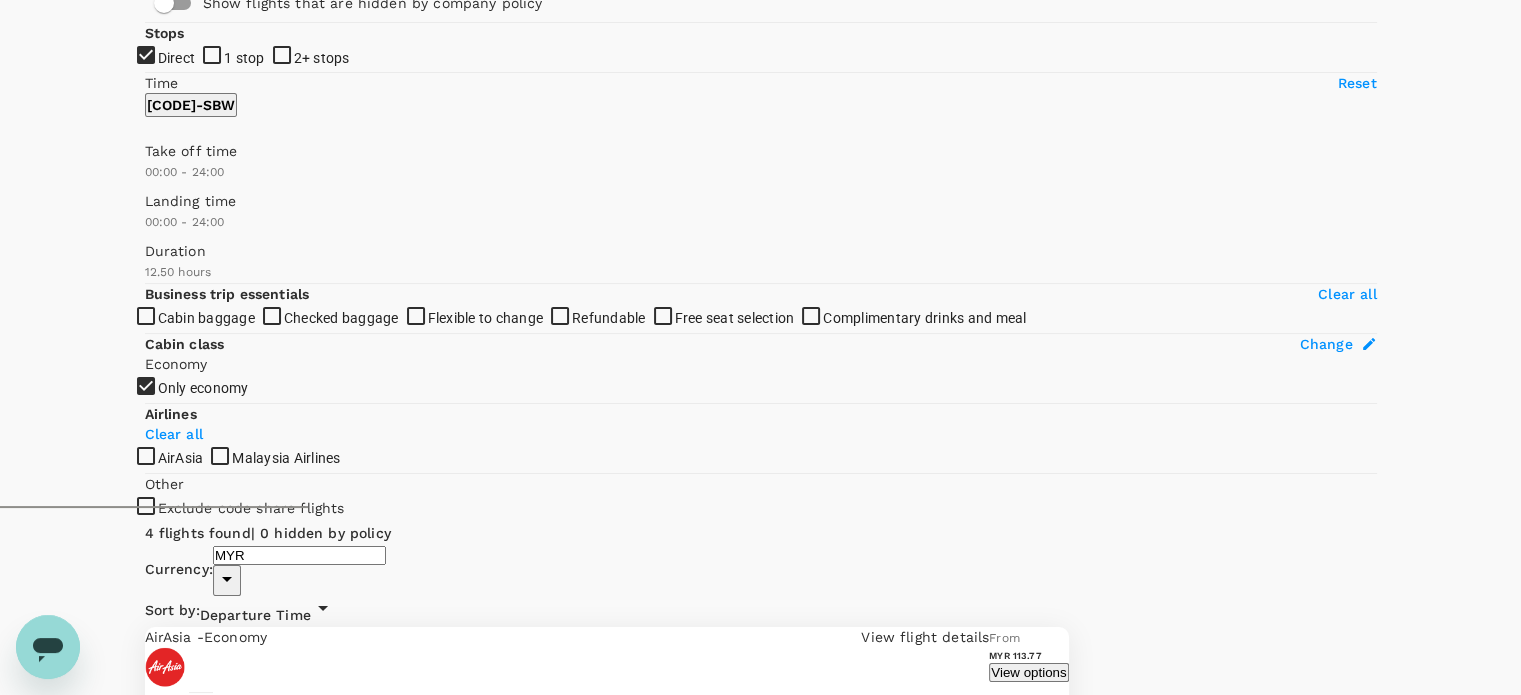 scroll, scrollTop: 200, scrollLeft: 0, axis: vertical 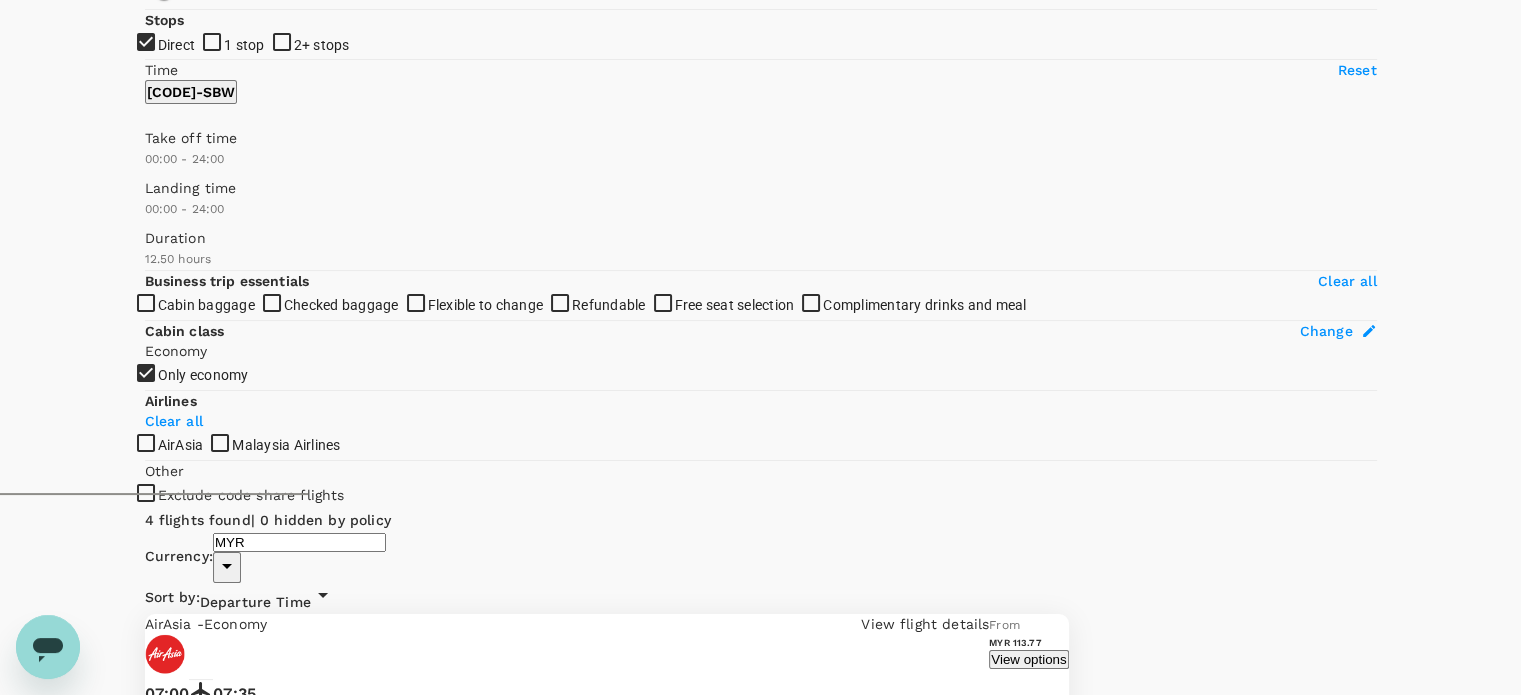click on "View options" at bounding box center (1028, 659) 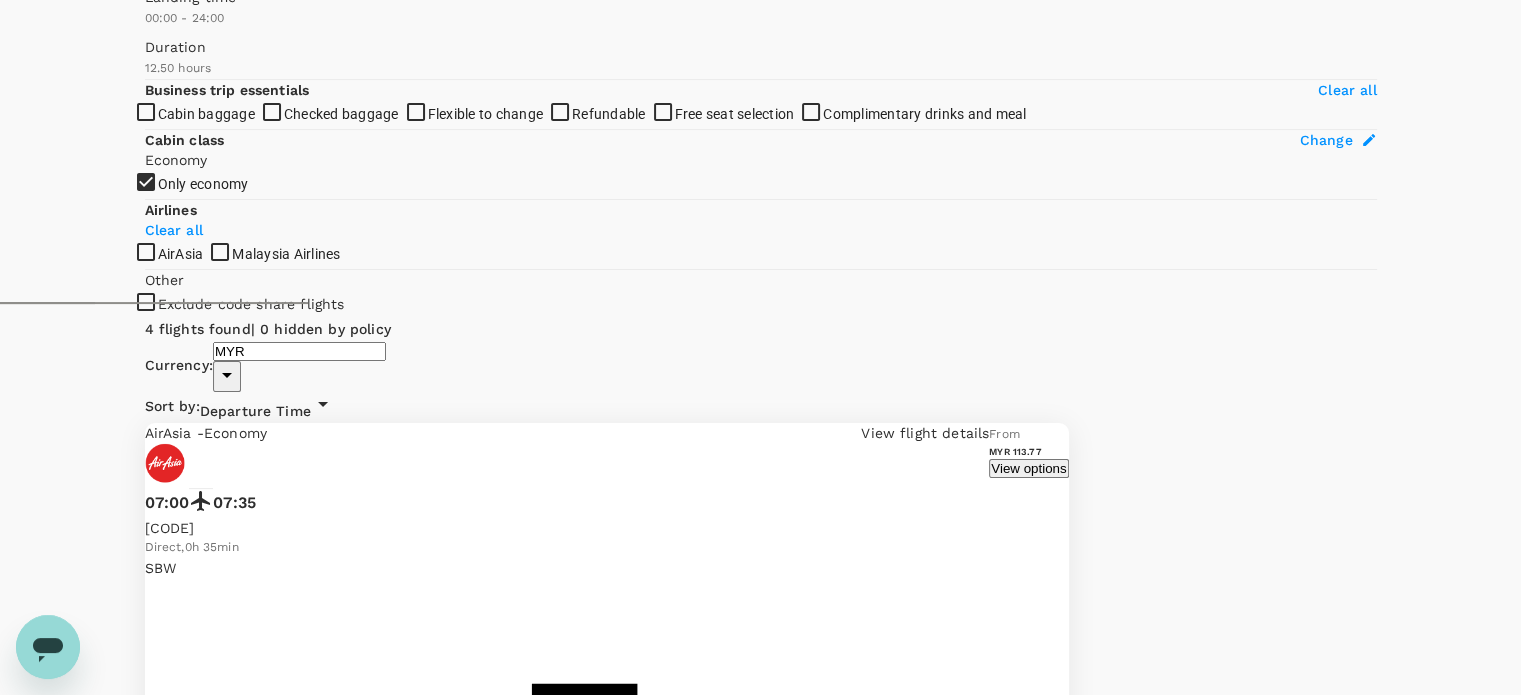 scroll, scrollTop: 395, scrollLeft: 0, axis: vertical 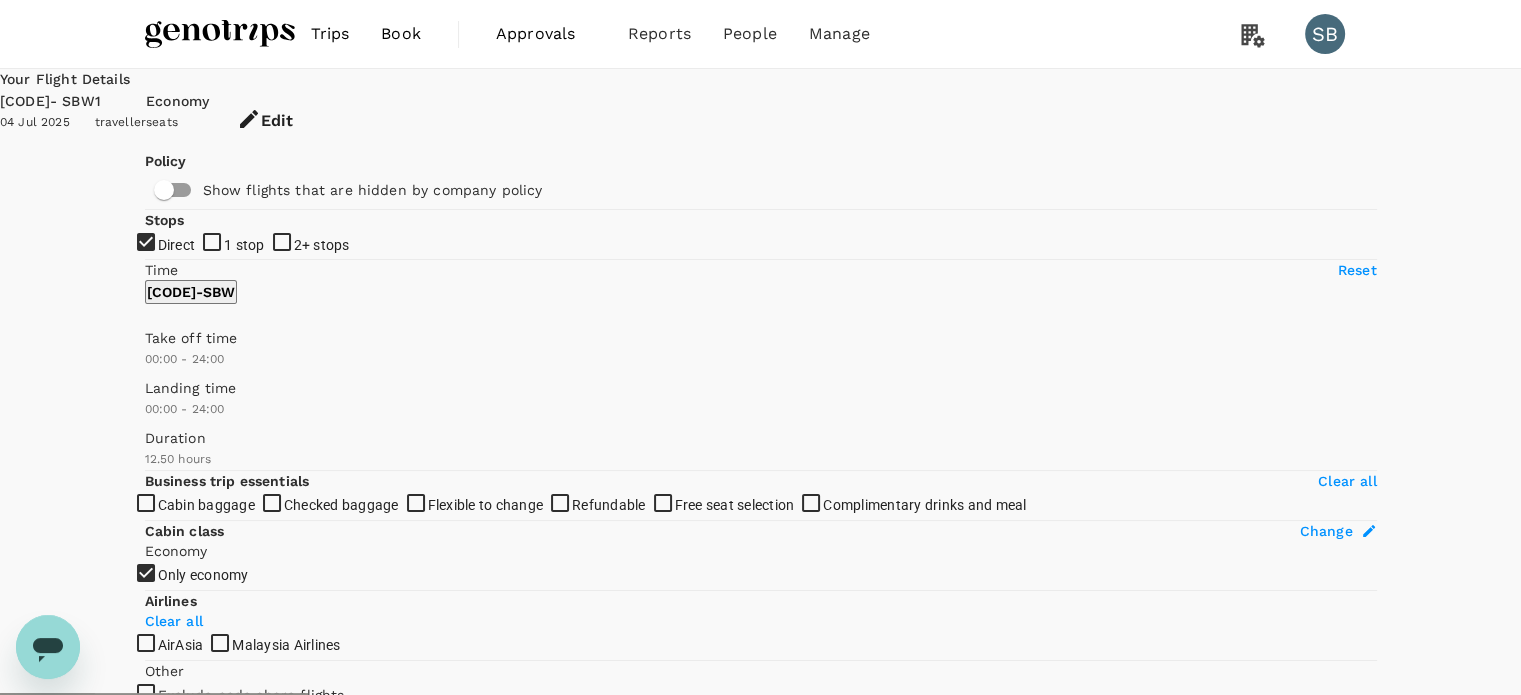 click at bounding box center [220, 34] 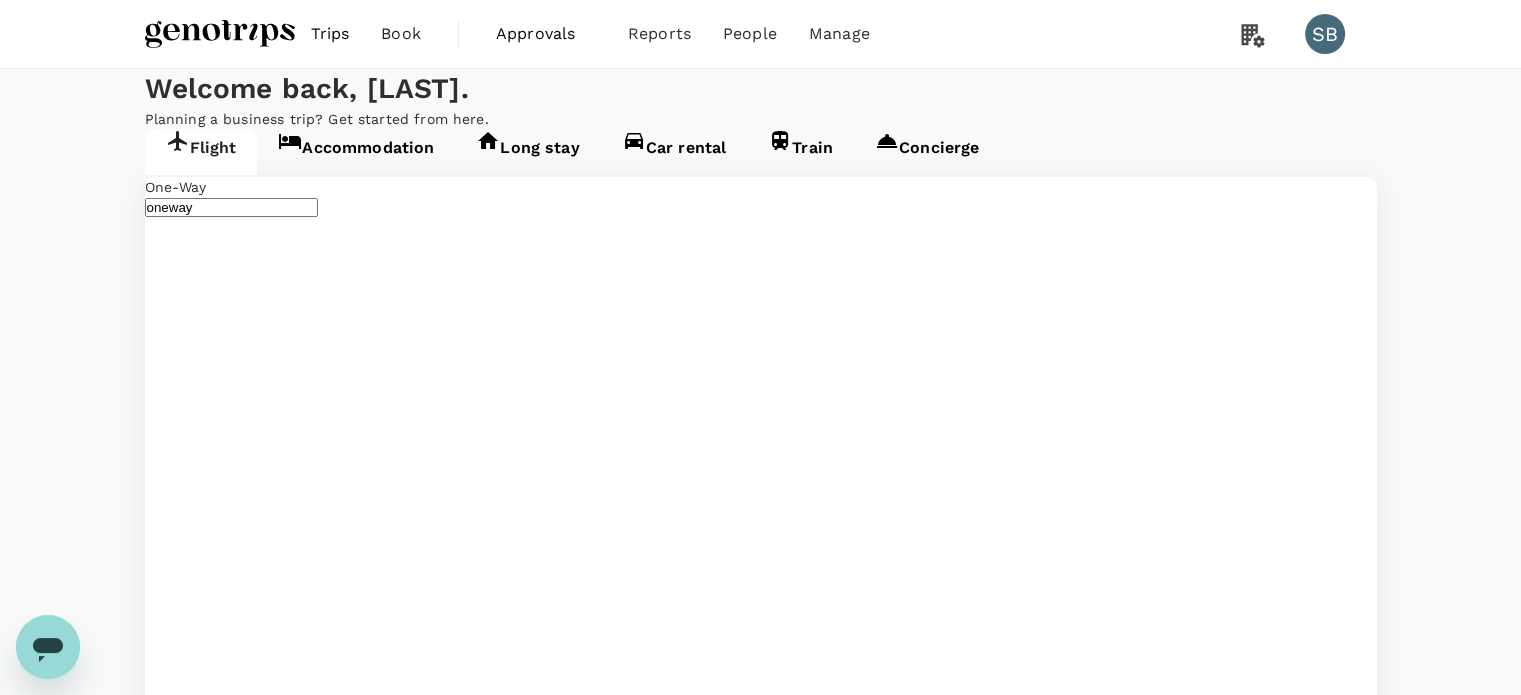 click at bounding box center [762, 2930] 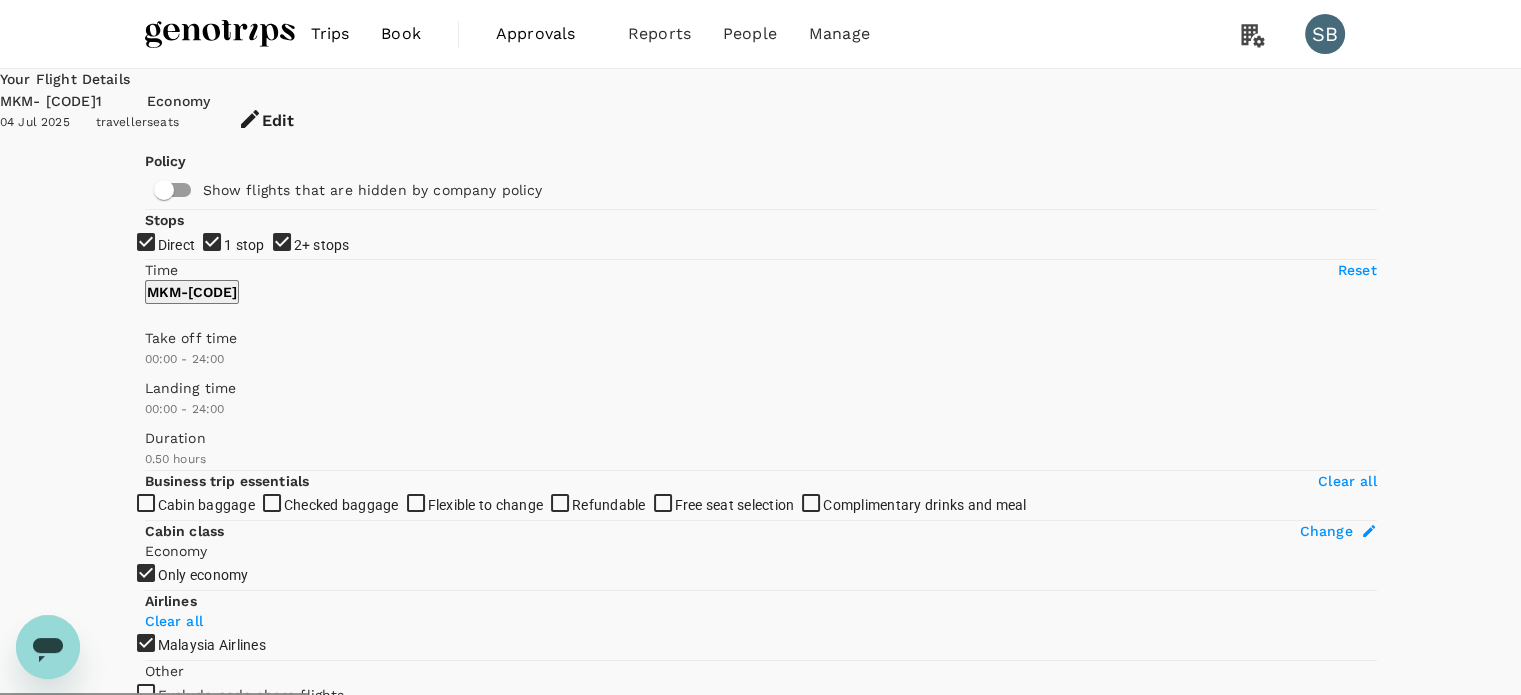 click on "View options" at bounding box center (1028, 859) 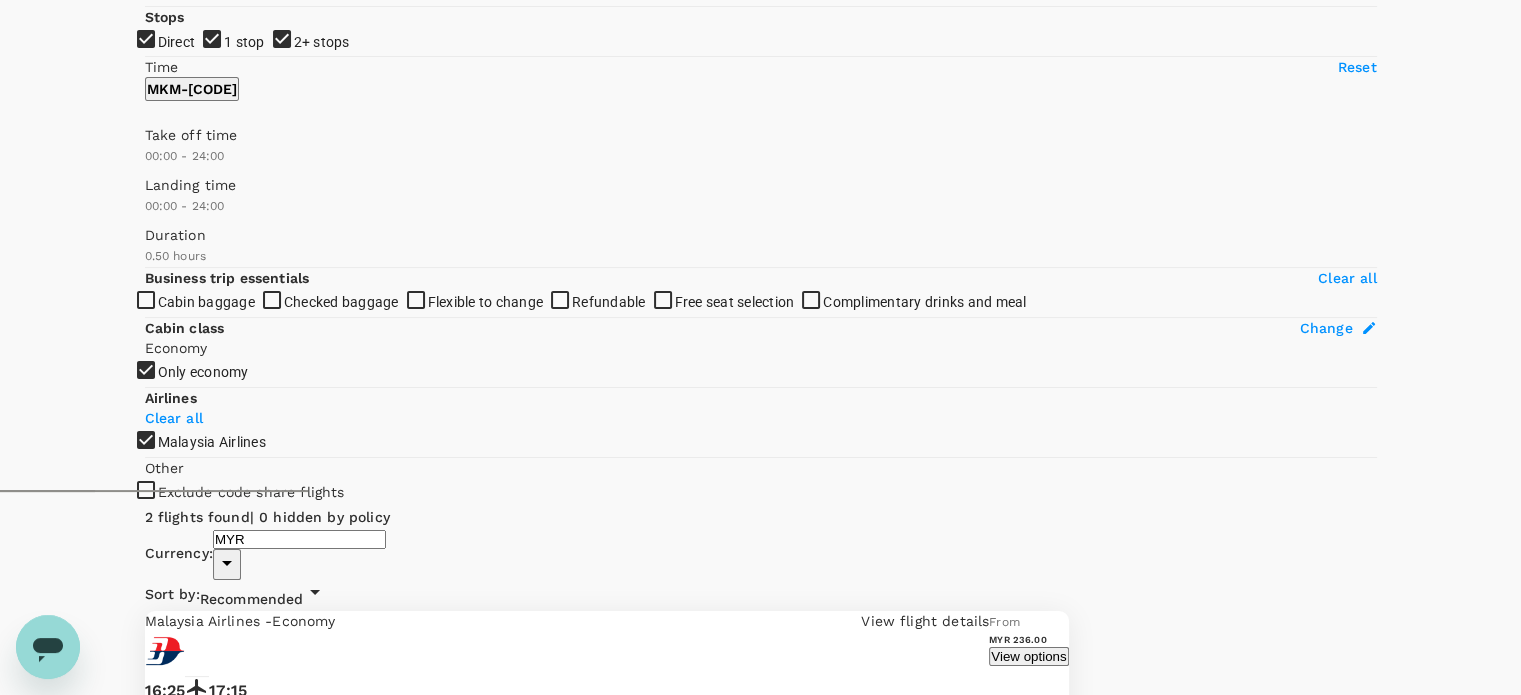 scroll, scrollTop: 211, scrollLeft: 0, axis: vertical 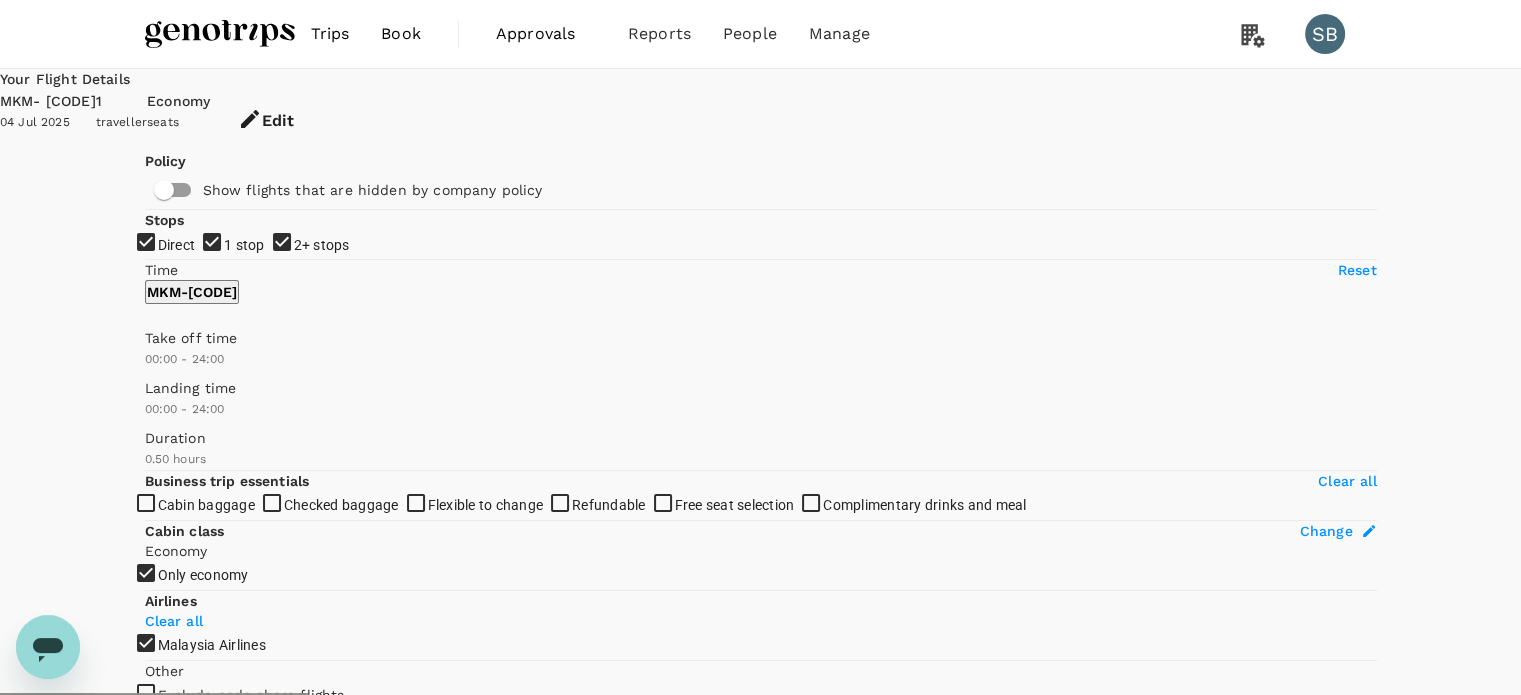 drag, startPoint x: 238, startPoint y: 33, endPoint x: 232, endPoint y: 67, distance: 34.525352 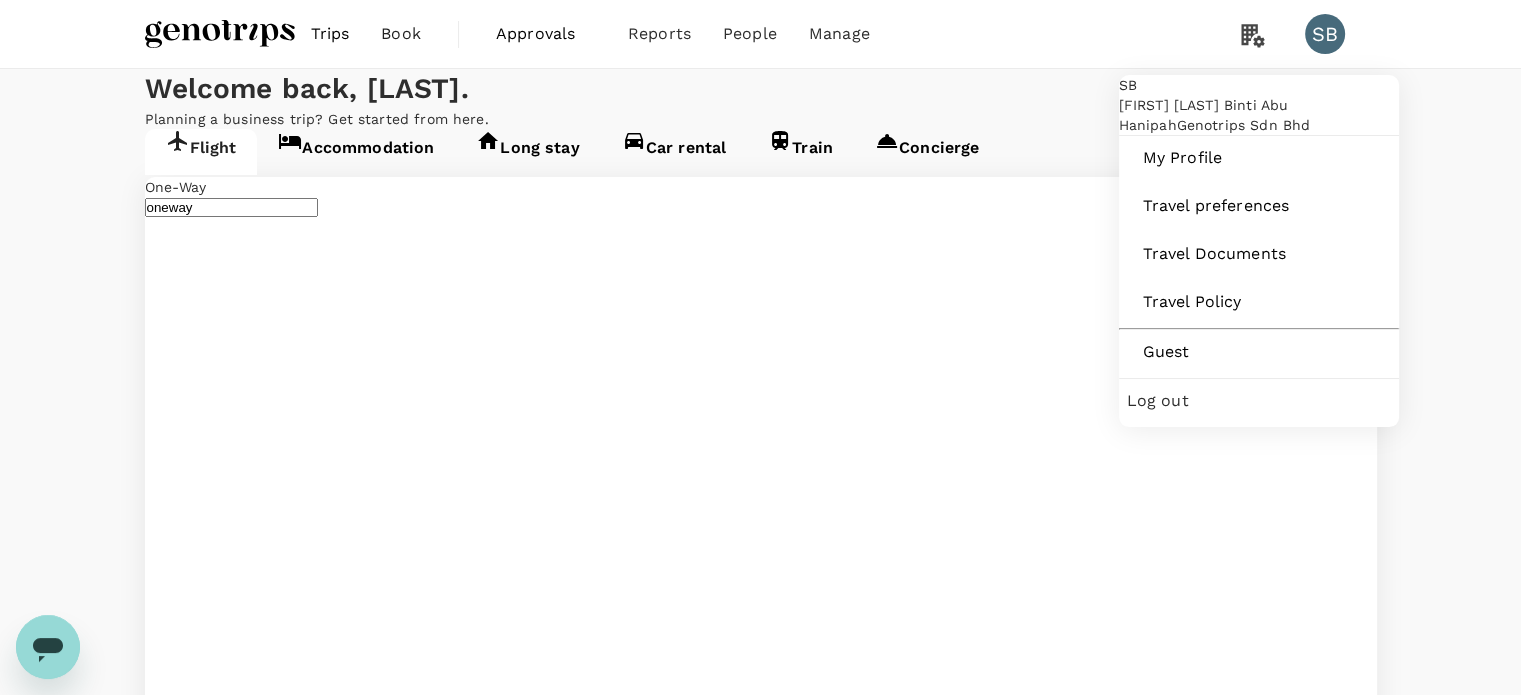 click on "Log out" at bounding box center (1259, 401) 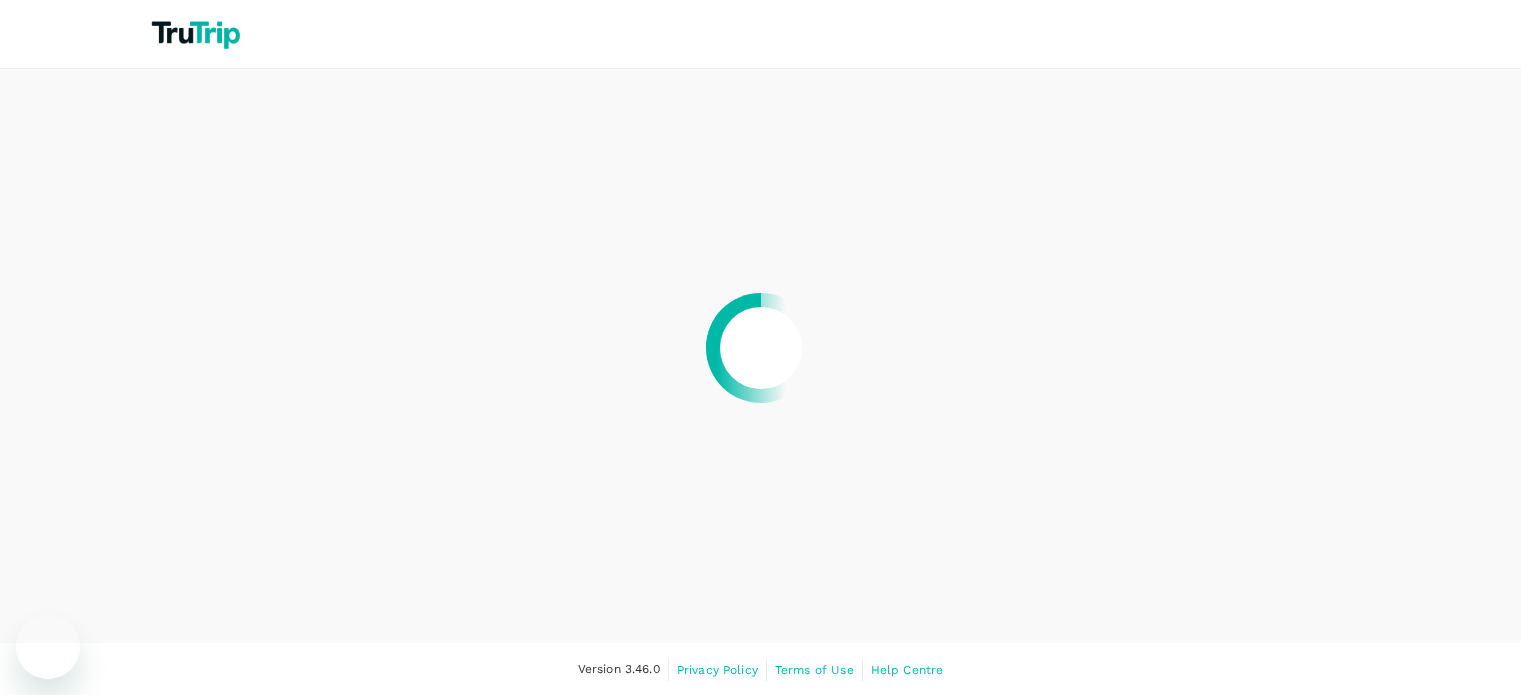 scroll, scrollTop: 0, scrollLeft: 0, axis: both 